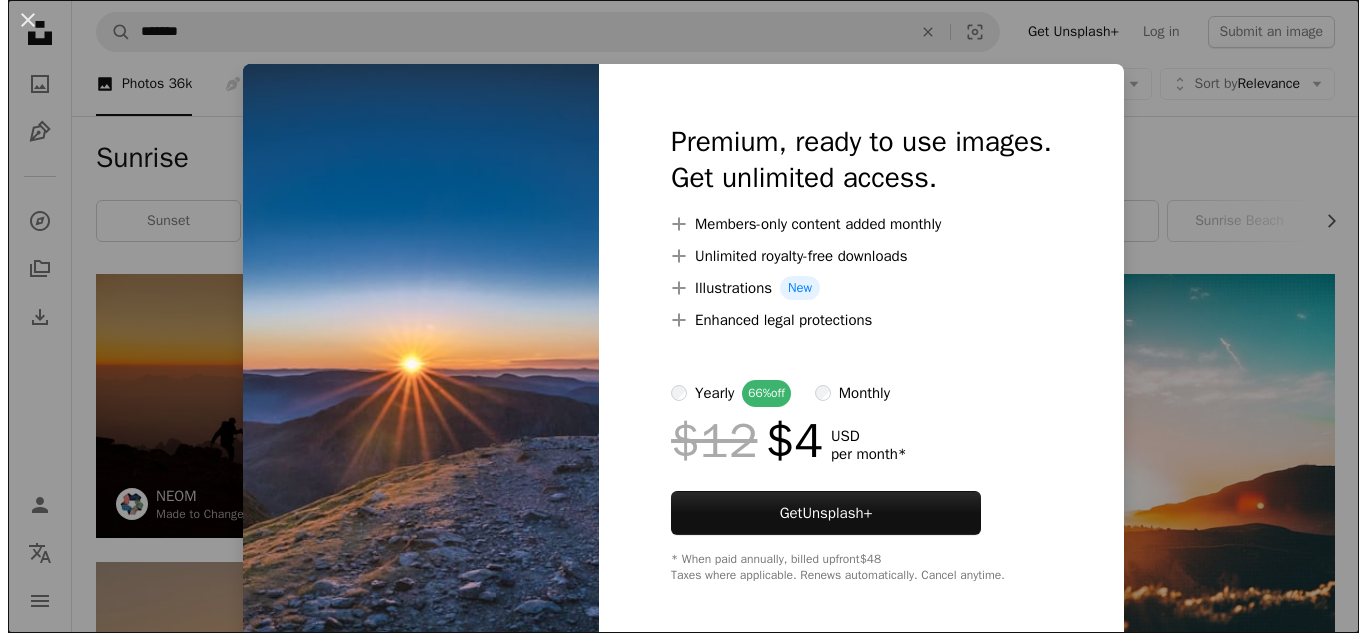 scroll, scrollTop: 4136, scrollLeft: 0, axis: vertical 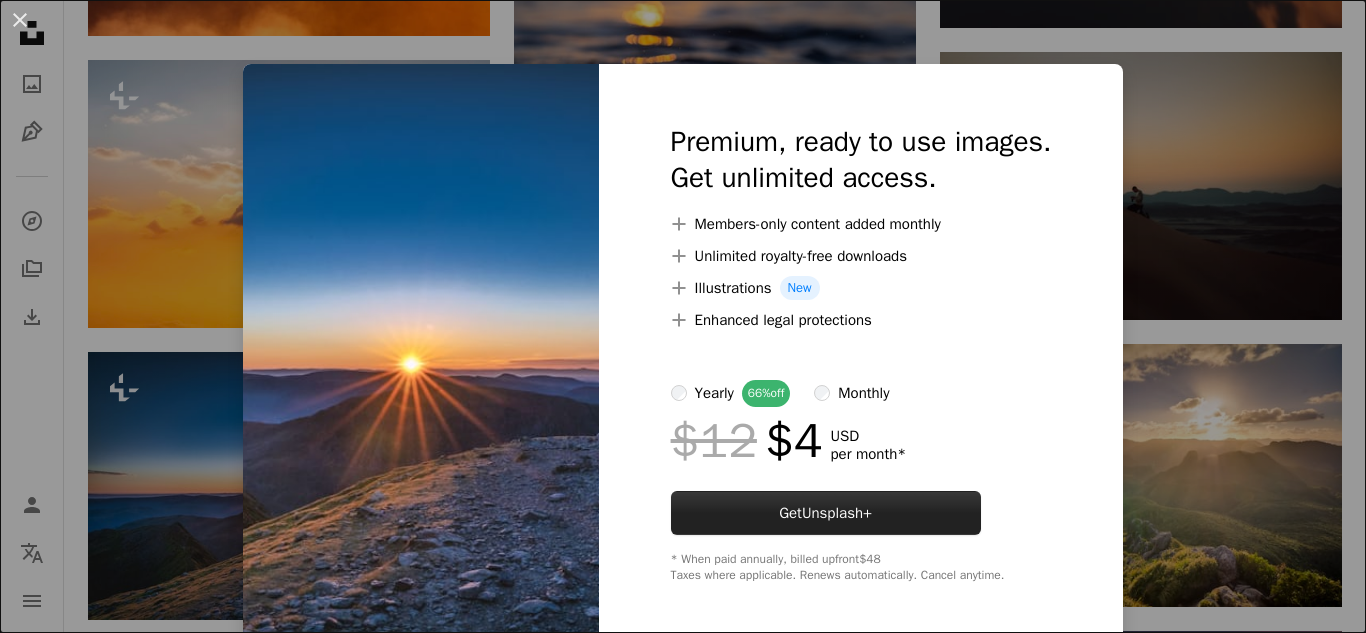 click on "Unsplash+" at bounding box center (837, 513) 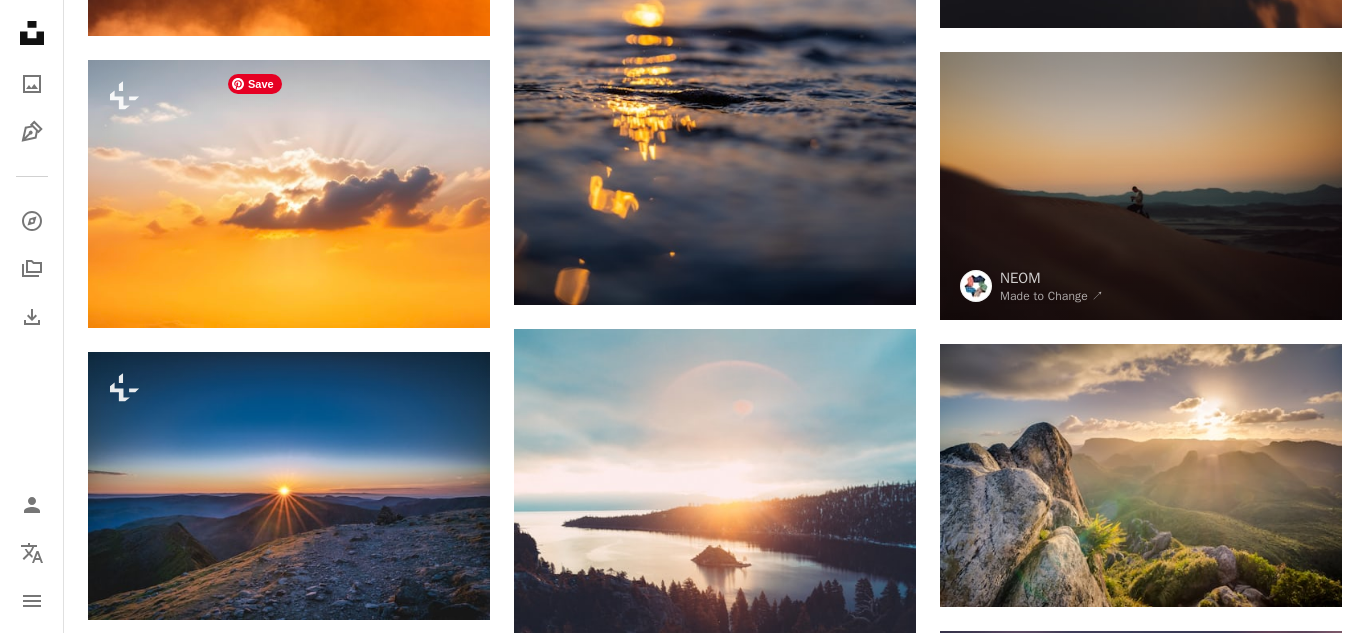 click at bounding box center (373, 4859) 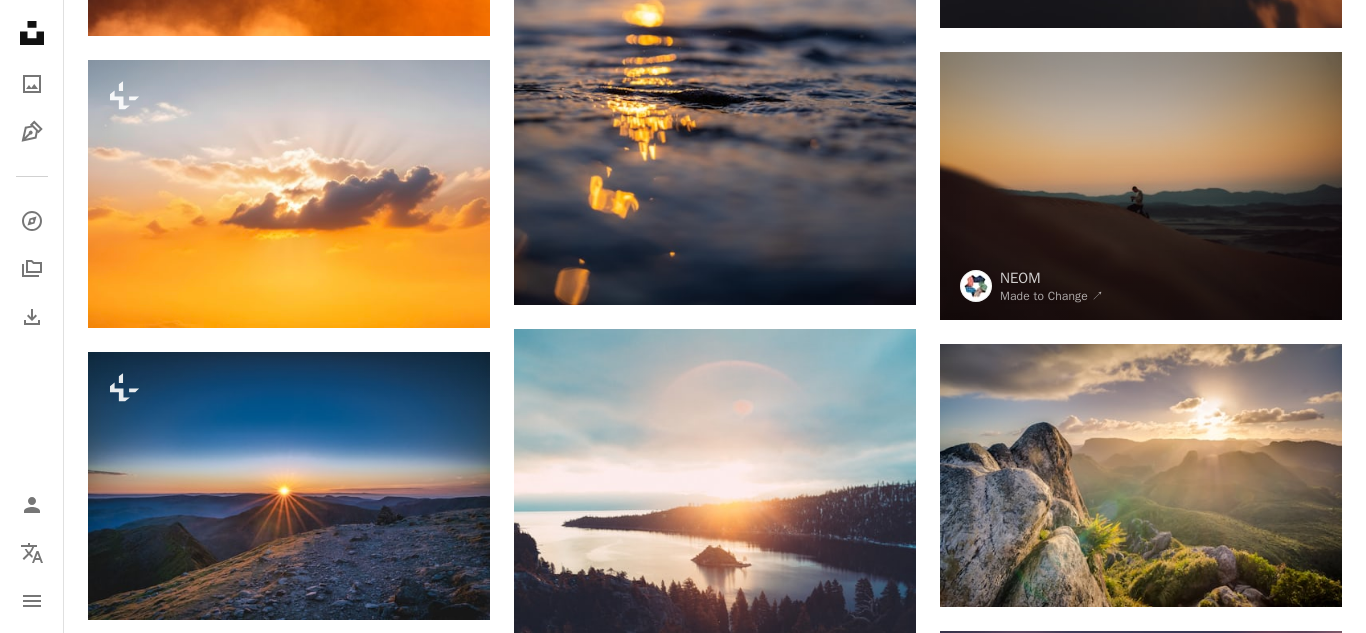 type on "**********" 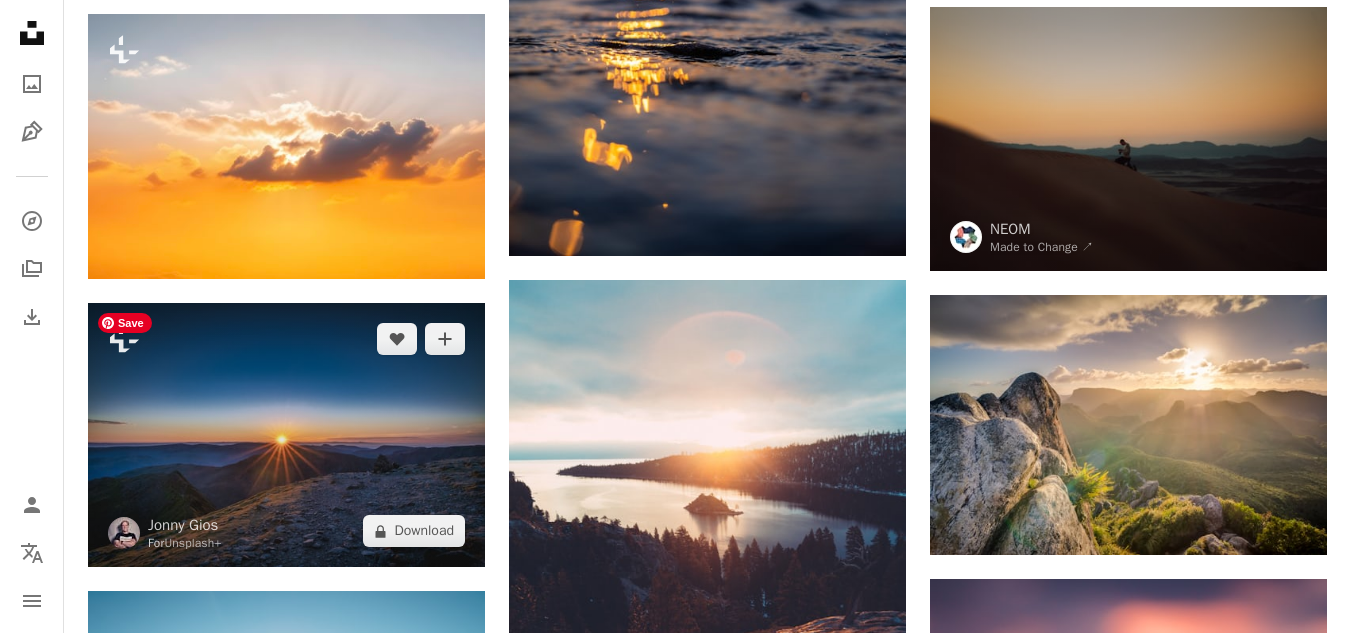 click at bounding box center [286, 435] 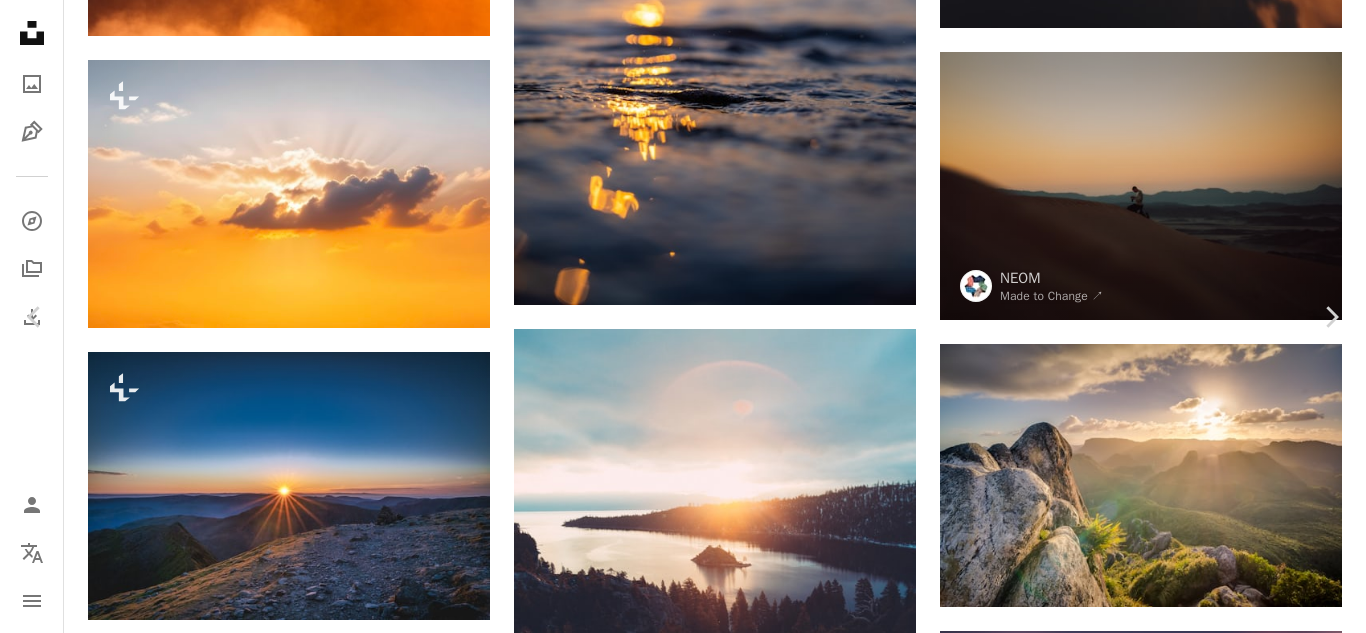 scroll, scrollTop: 50, scrollLeft: 0, axis: vertical 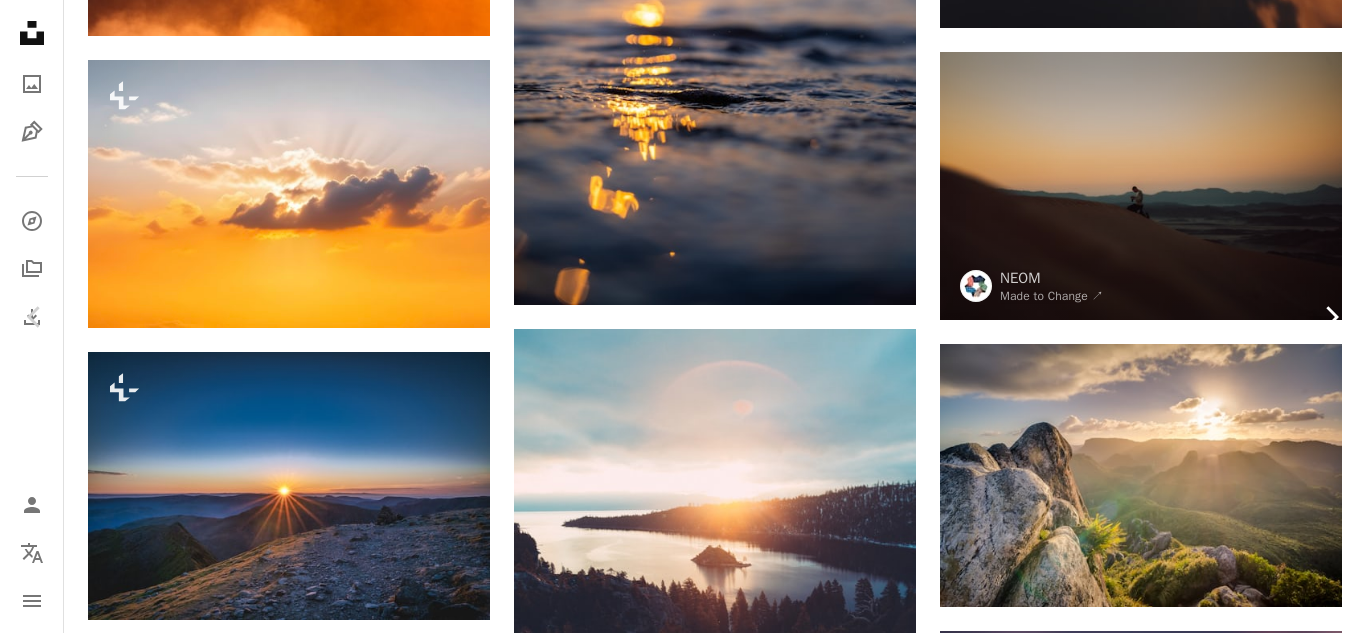 click on "Chevron right" at bounding box center (1331, 317) 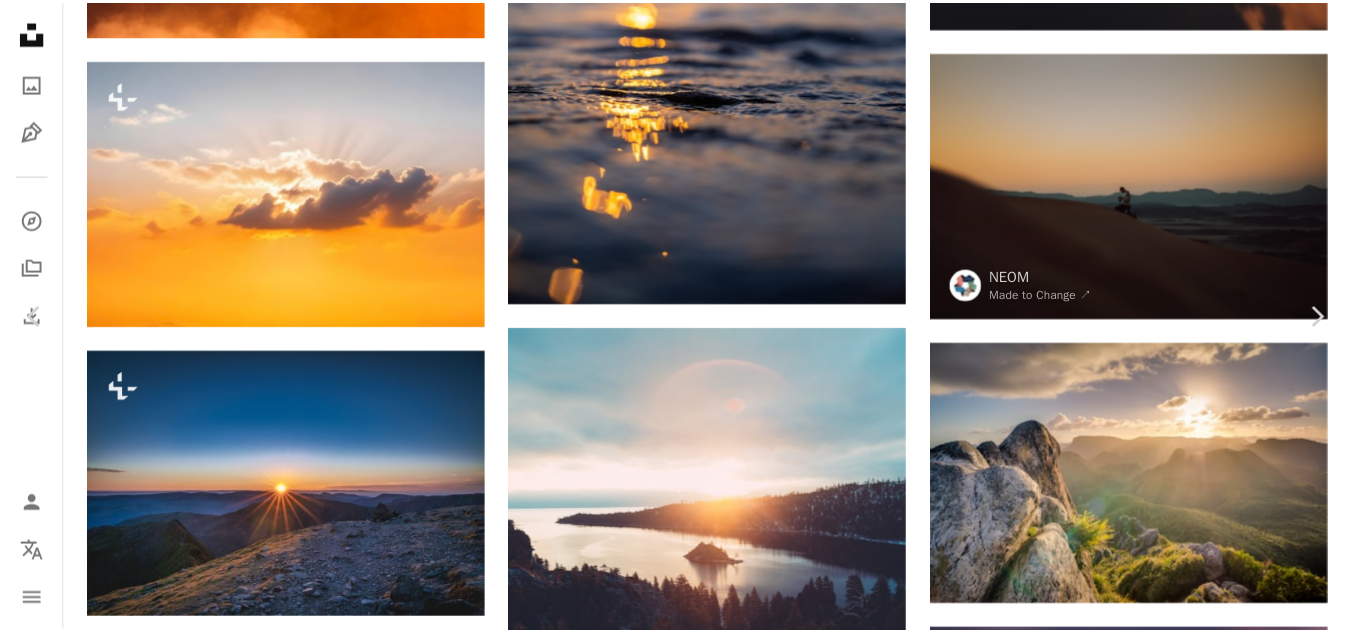 scroll, scrollTop: 0, scrollLeft: 0, axis: both 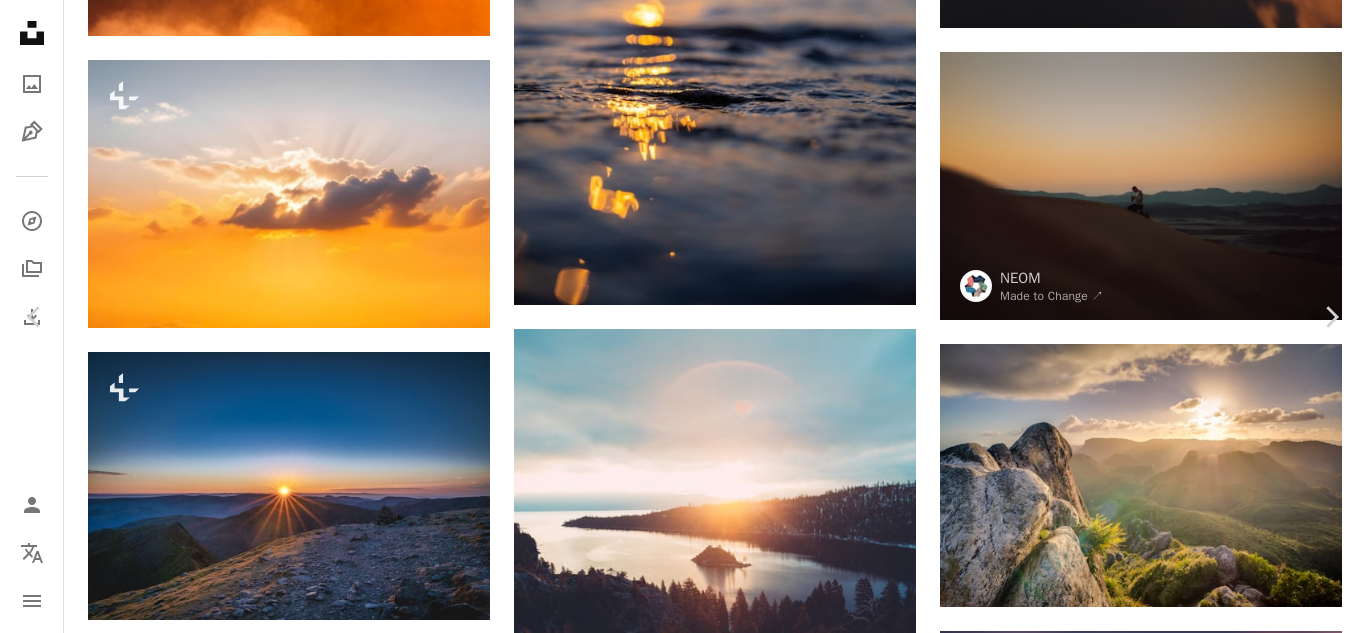 click on "An X shape Chevron left Chevron right [FIRST] [LAST] Available for hire A checkmark inside of a circle A heart A plus sign Edit image   Plus sign for Unsplash+ Download free Chevron down Zoom in ––– ––  –– ––– –––– –––– ––– ––  –– ––– –––– –––– ––– ––  –– ––– –––– –––– A forward-right arrow Share Info icon Info More Actions At [TIME] we stand at the top of the hill in the Mt Cook national park in New Zealand to celebrate that awesome sunrise.
The photo was taken with the self-timer. –––   – –––  – – ––  – ––––. ––– ––– ––––  –––– ––– ––– – –––– –––– ––– –––   –––– –––– Browse premium related images on iStock  |  Save 20% with code UNSPLASH20 Related images A heart A plus sign [FIRST] [LAST] Available for hire A checkmark inside of a circle Arrow pointing down Plus sign for Unsplash+ For" at bounding box center (683, 4723) 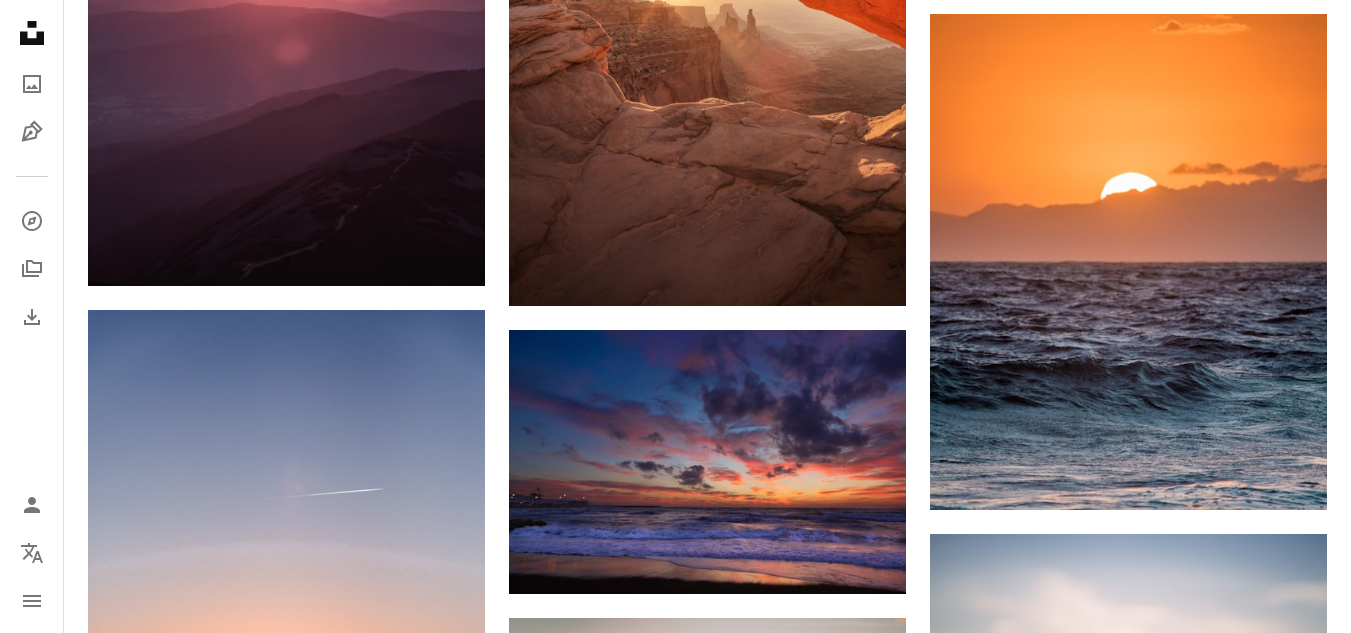 scroll, scrollTop: 5339, scrollLeft: 0, axis: vertical 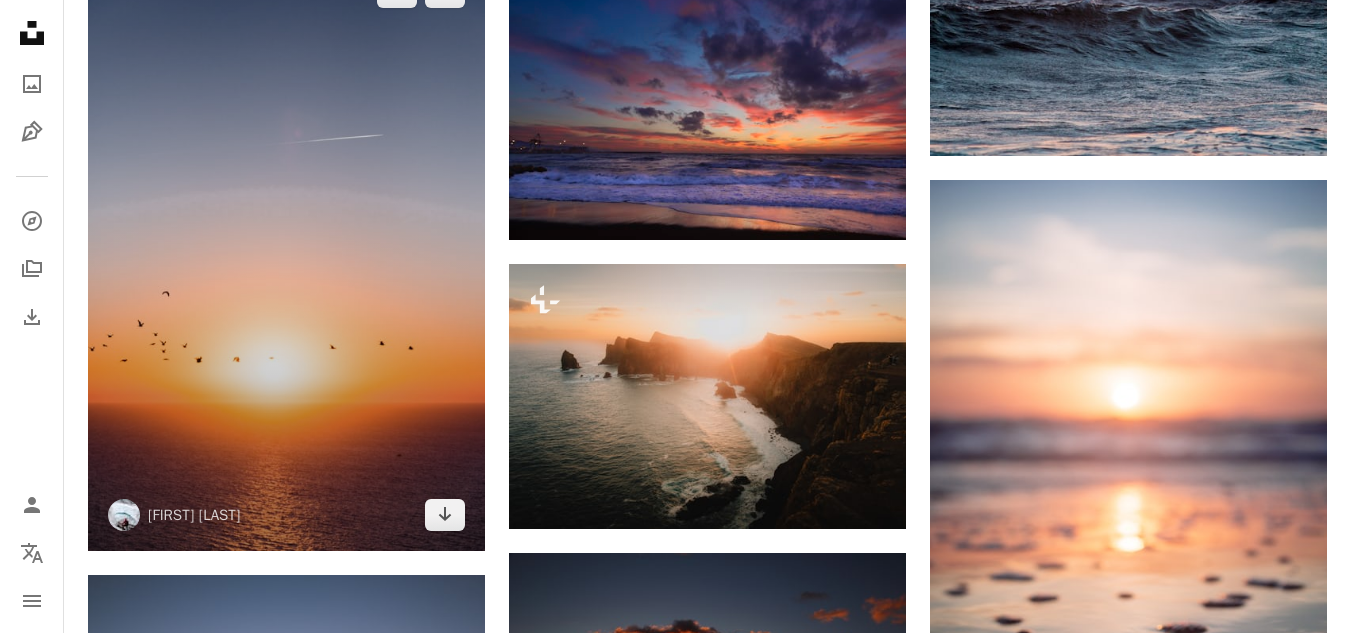 click at bounding box center [286, 254] 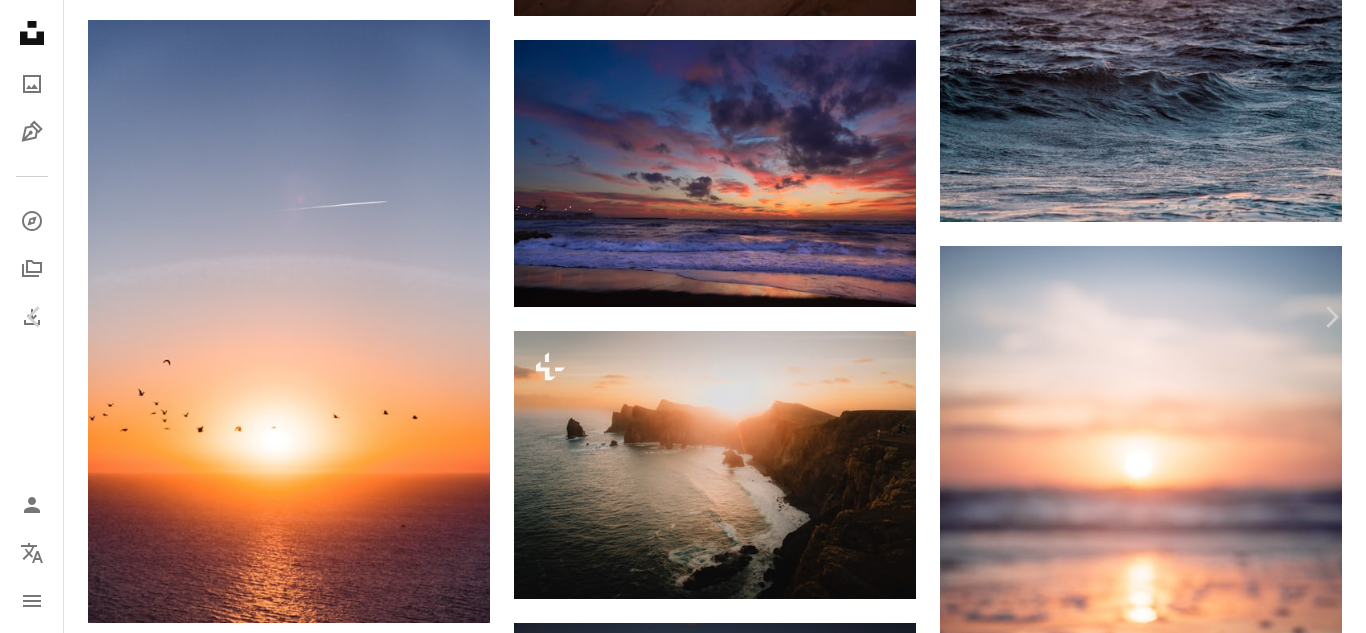 click on "Download free" at bounding box center (1167, 2911) 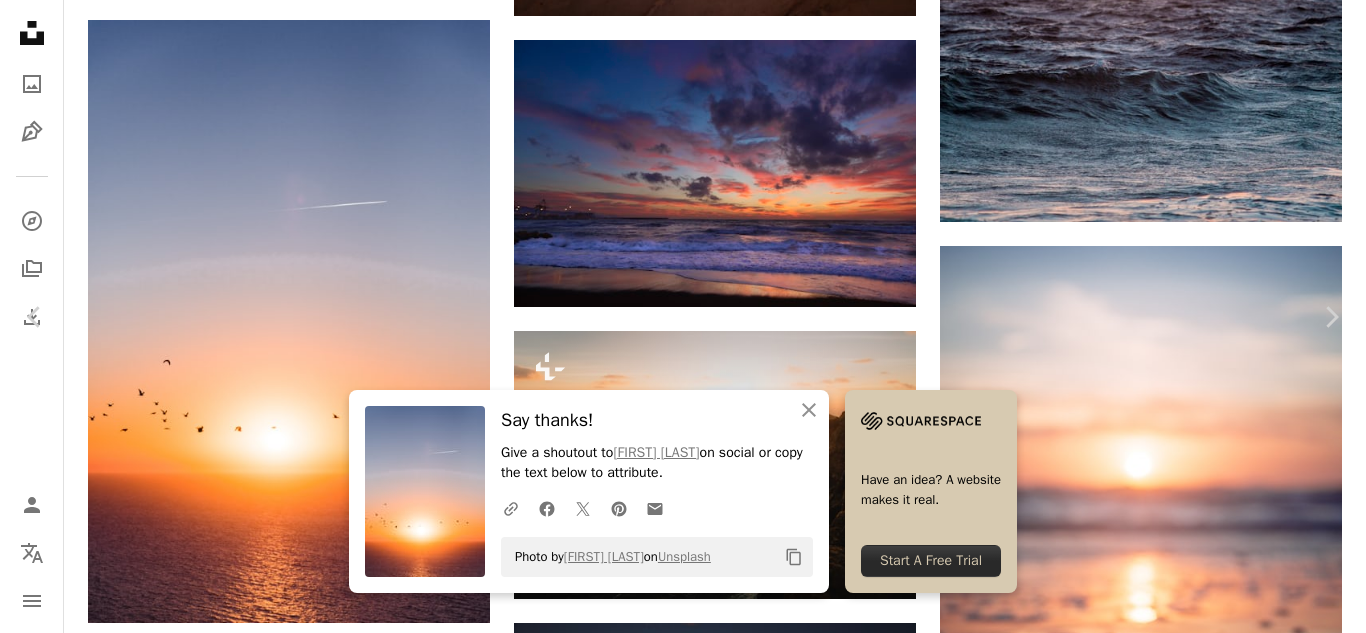 click on "Copy content" 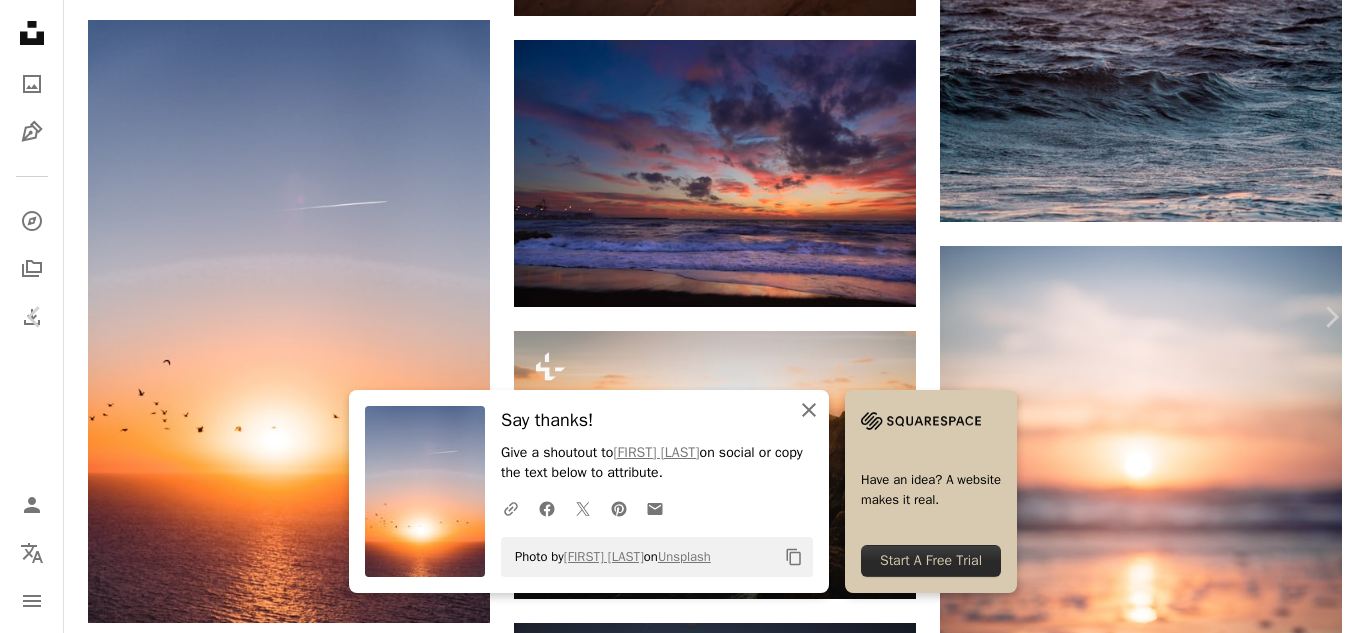 click on "An X shape" 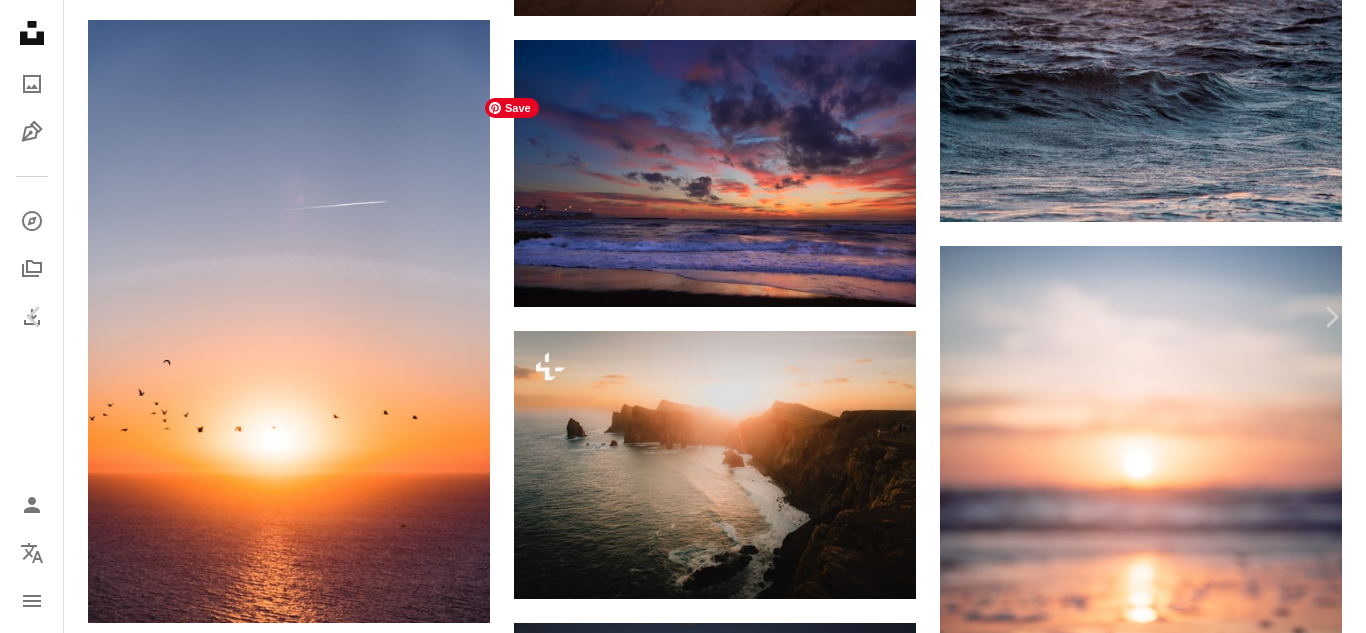 click at bounding box center (675, 3242) 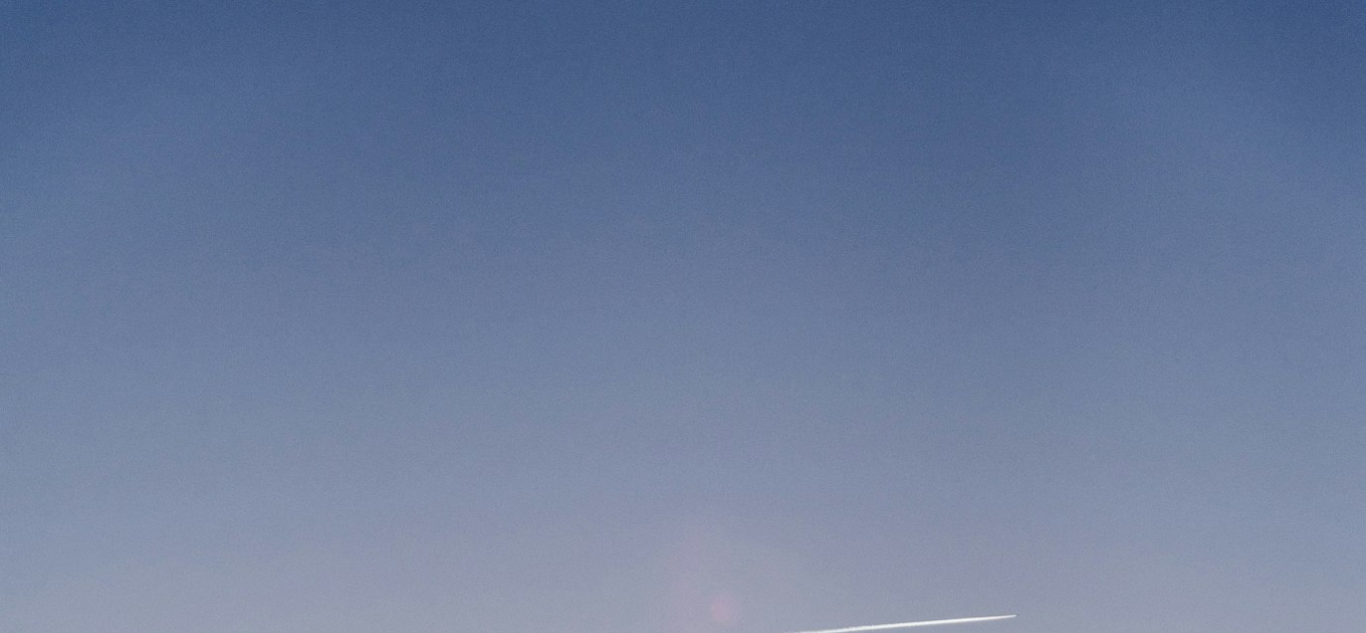 scroll, scrollTop: 688, scrollLeft: 0, axis: vertical 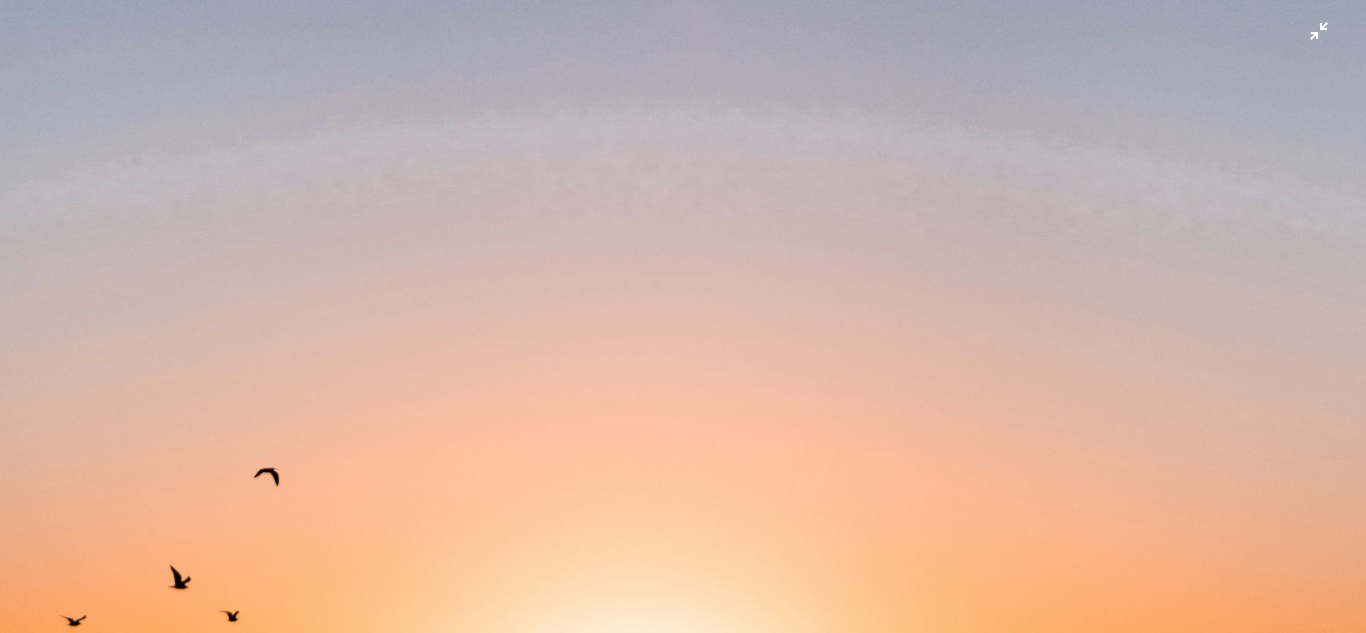 click at bounding box center [683, 337] 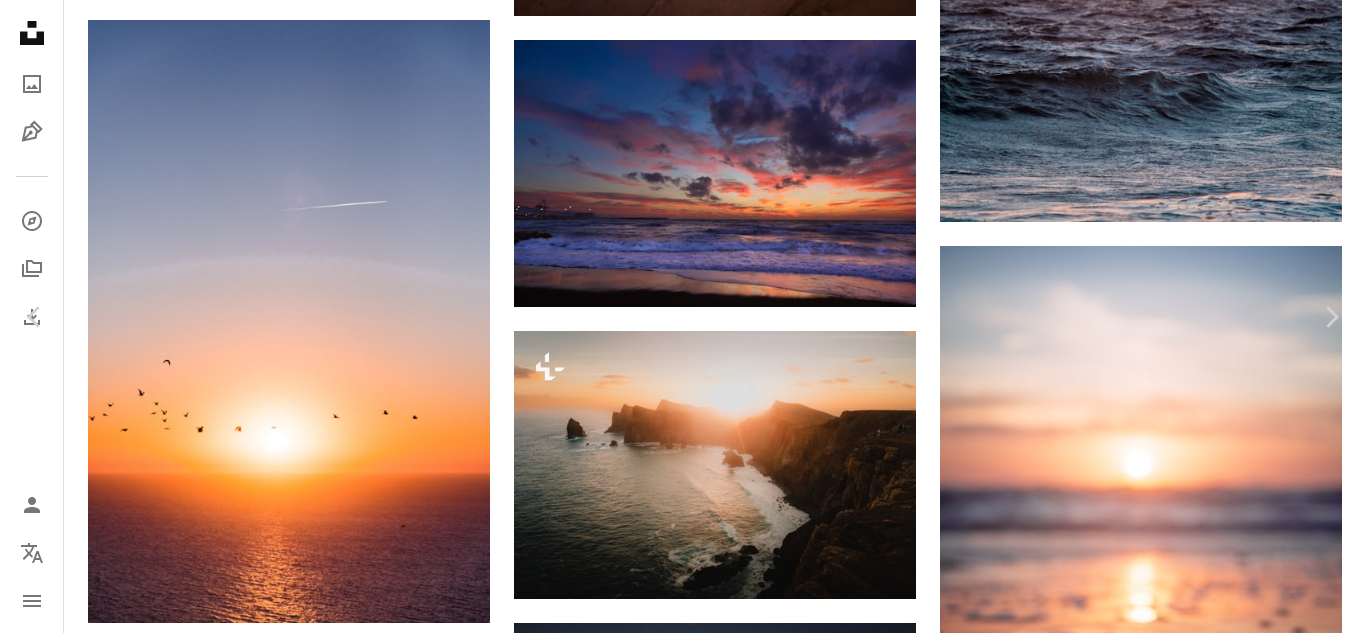 scroll, scrollTop: 36, scrollLeft: 0, axis: vertical 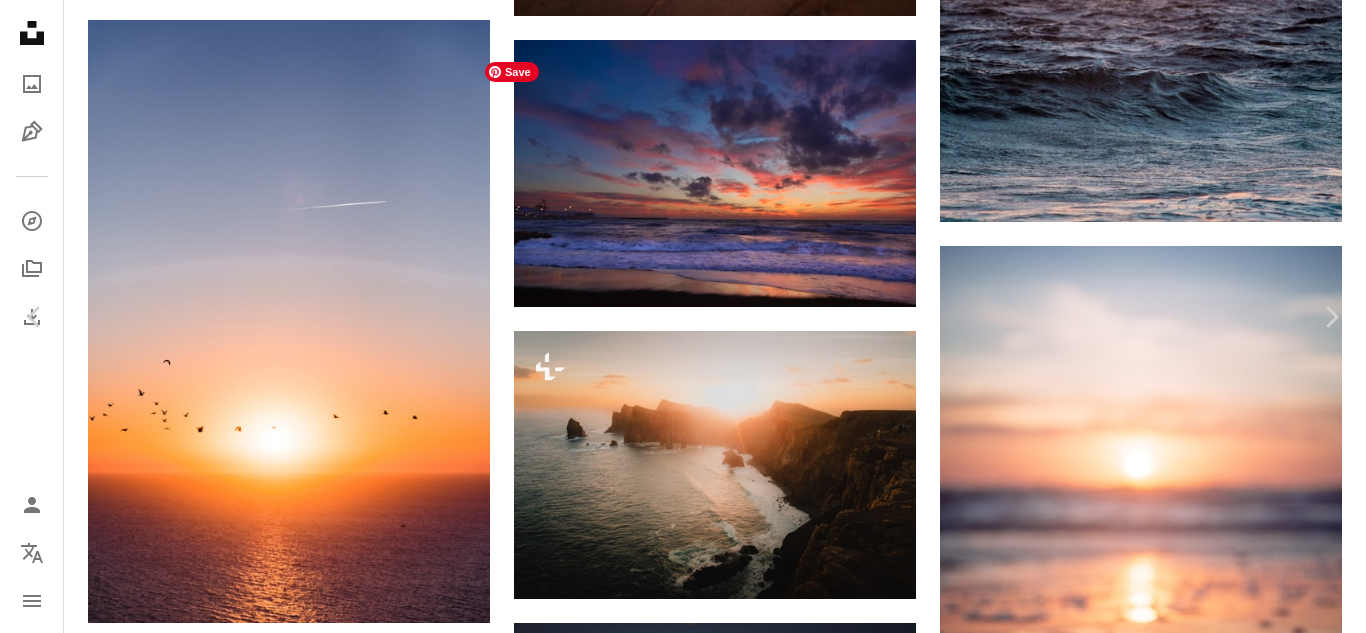 click at bounding box center (675, 3206) 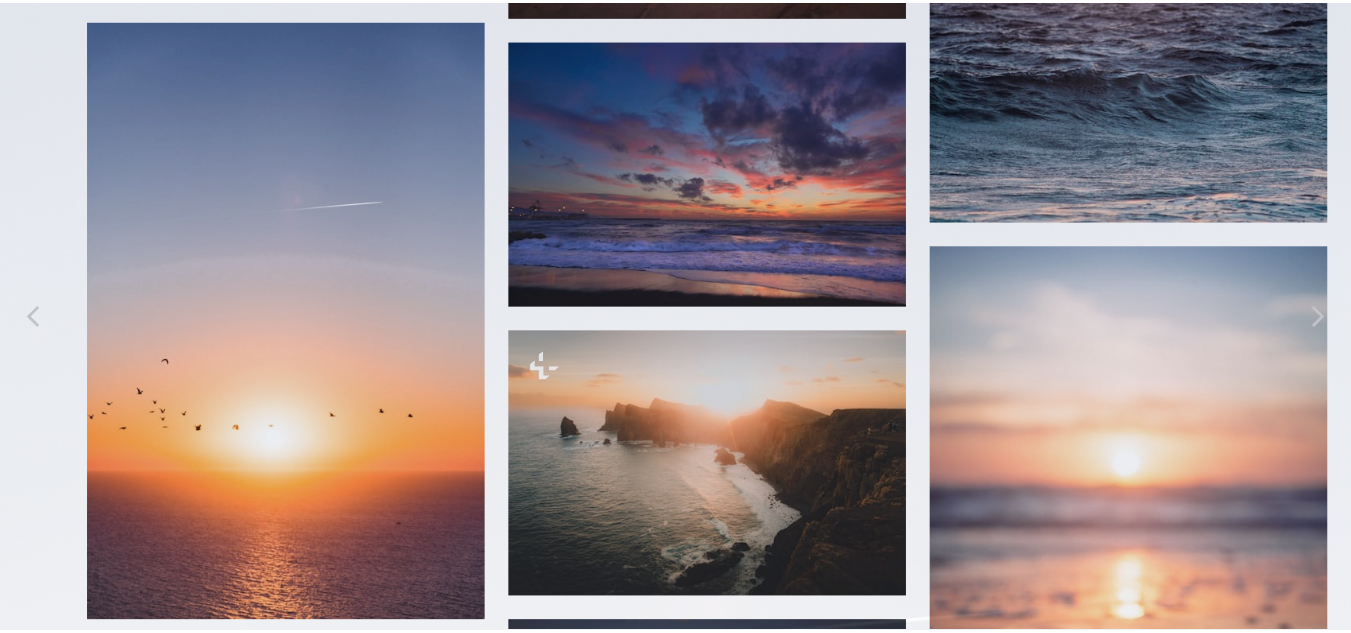 scroll, scrollTop: 687, scrollLeft: 0, axis: vertical 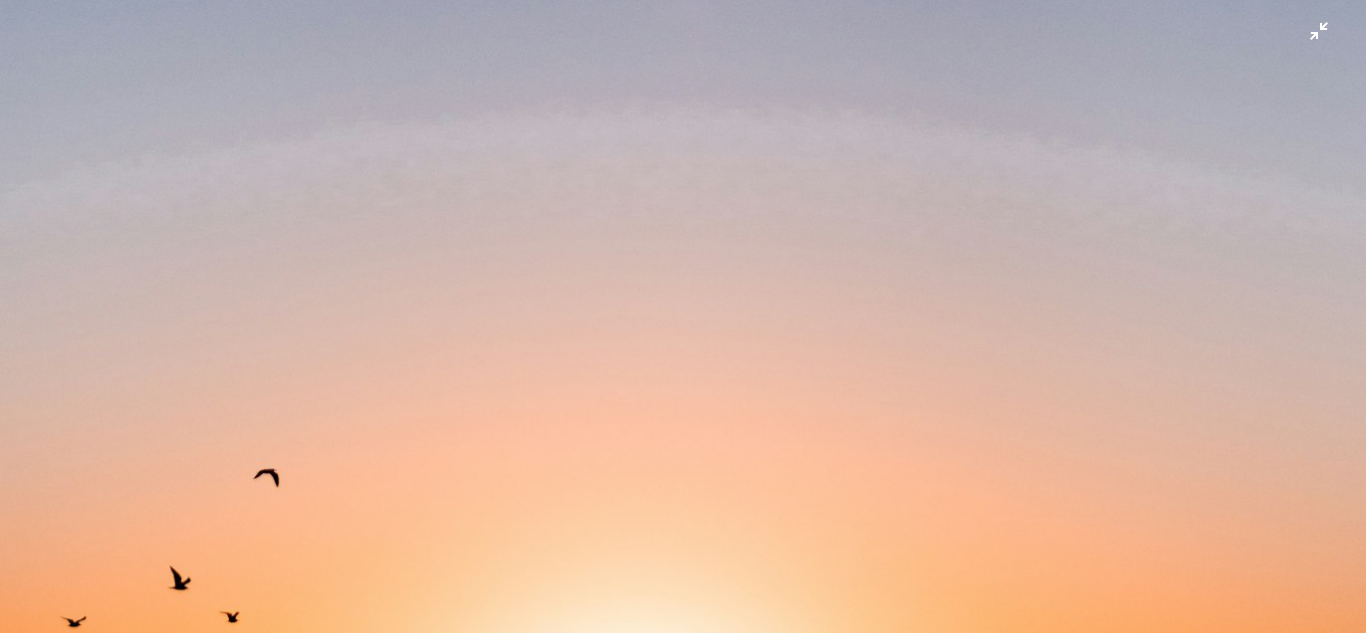 click at bounding box center [683, 338] 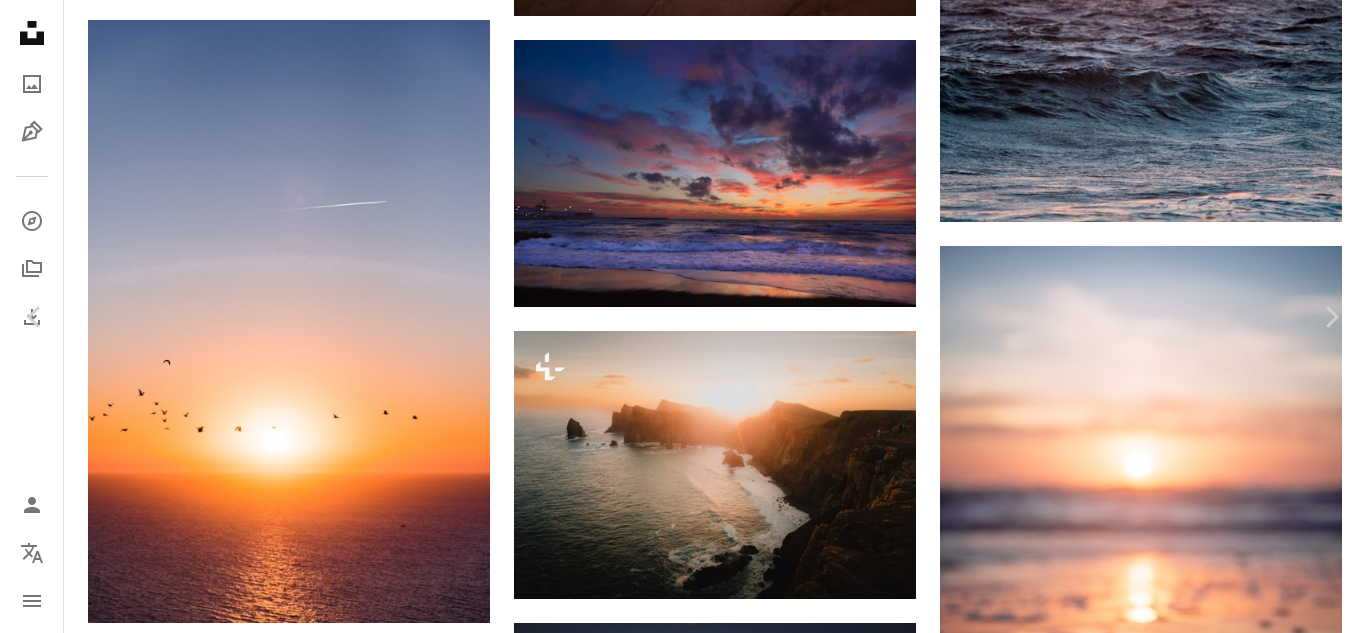 click on "Chevron down" 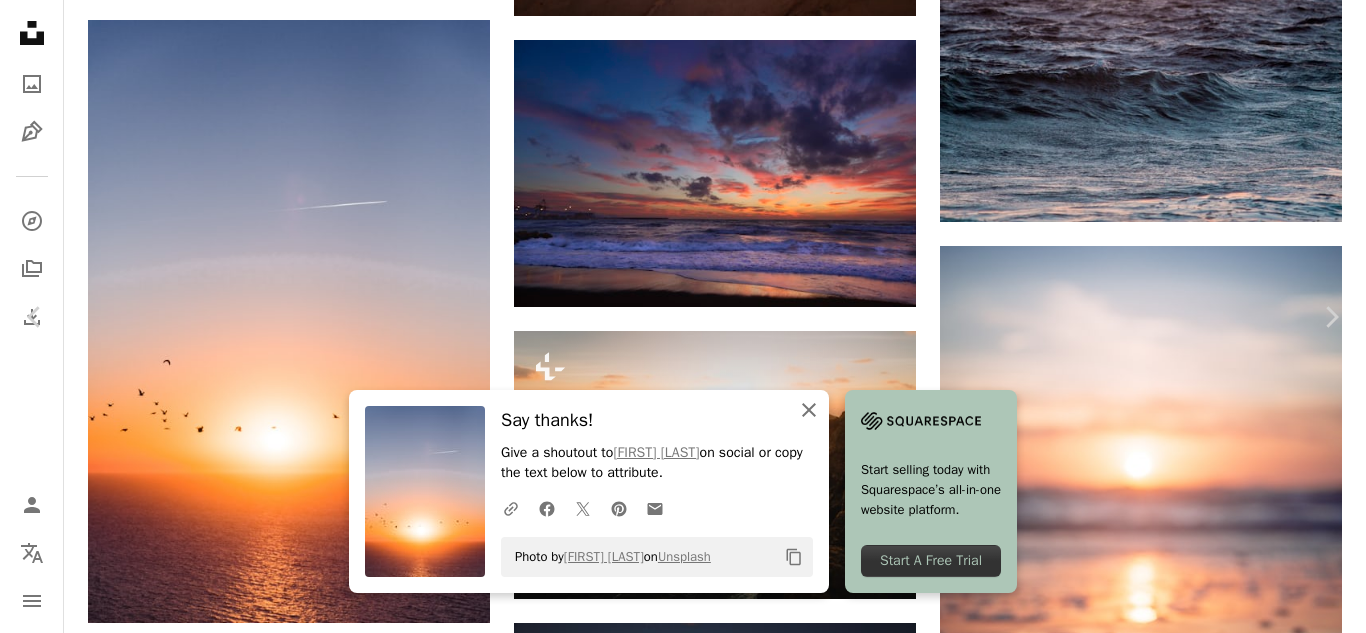 click on "An X shape" 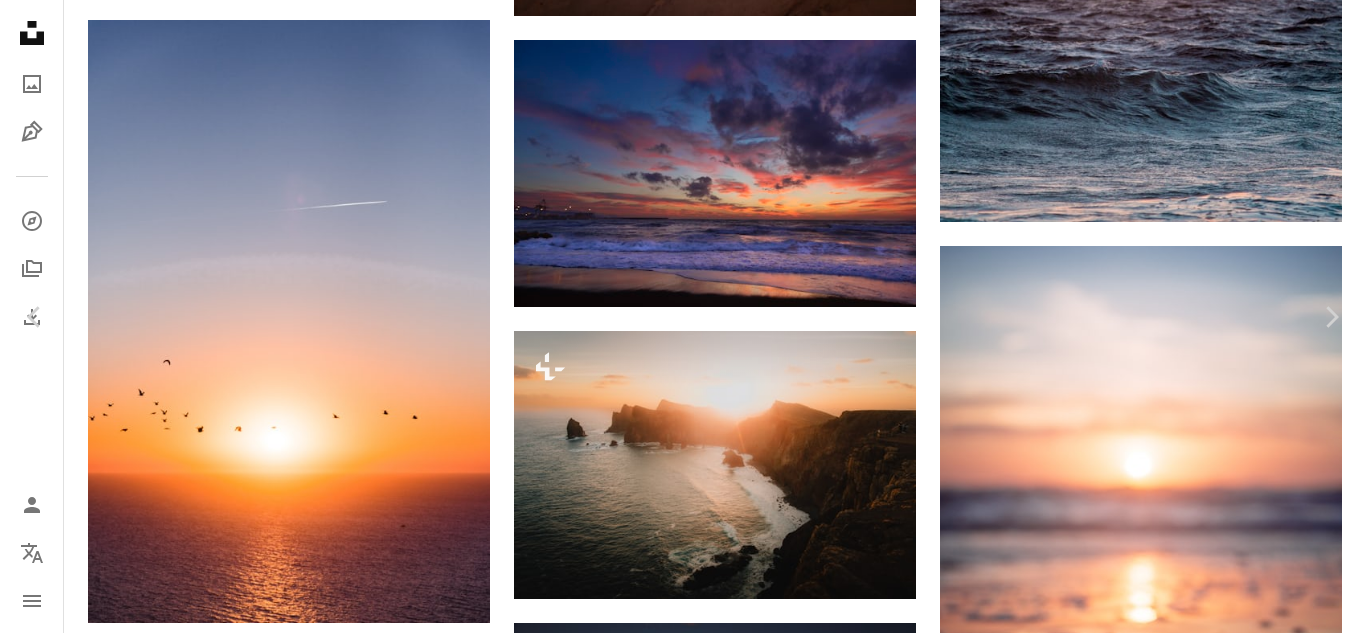 click on "An X shape Chevron left Chevron right [PERSON] [USERNAME] A heart A plus sign Edit image   Plus sign for Unsplash+ Download free Chevron down Zoom in Views 1,437,435 Downloads 26,196 A forward-right arrow Share Info icon Info More Actions Friends of Atlantic Ocean A map marker Atlantic Ocean Calendar outlined Published on  December 3, 2019 Camera NIKON CORPORATION, NIKON D7200 Safety Free to use under the  Unsplash License travel sunset sunrise earth friends birds shadow pink sunset atlantic ocean shade yellow sunset atlantic animal bird sun light airplane vehicle silhouette transportation Backgrounds Browse premium related images on iStock  |  Save 20% with code UNSPLASH20 View more on iStock  ↗ Related images A heart A plus sign [PERSON] Arrow pointing down A heart A plus sign [PERSON] Available for hire A checkmark inside of a circle Arrow pointing down A heart A plus sign [PERSON] Arrow pointing down A heart A plus sign [PERSON] Arrow pointing down A heart A plus sign [PERSON] A heart" at bounding box center [683, 3180] 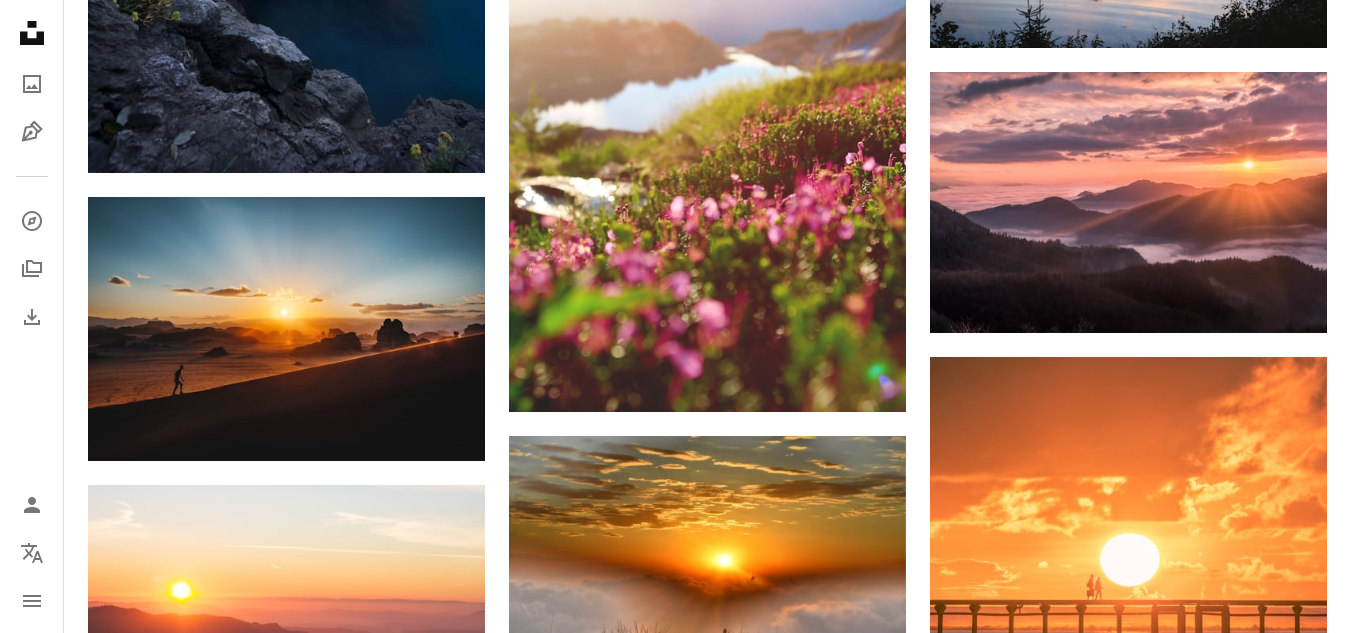 scroll, scrollTop: 9474, scrollLeft: 0, axis: vertical 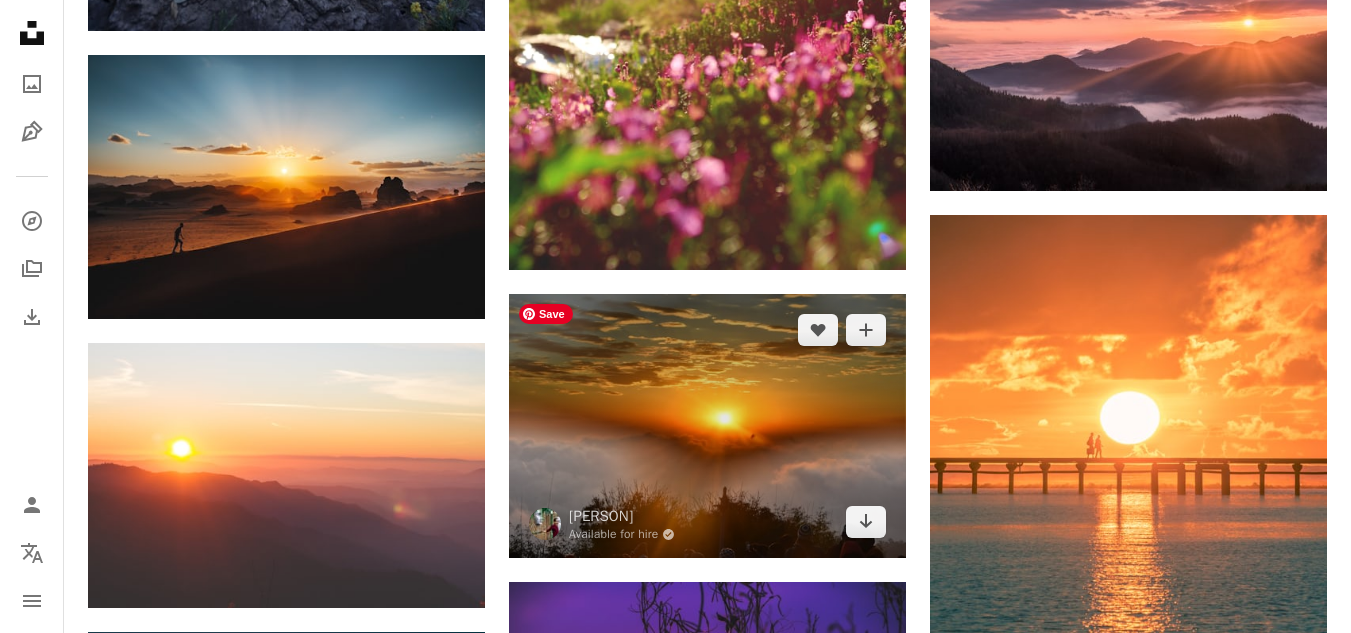 click at bounding box center (707, 426) 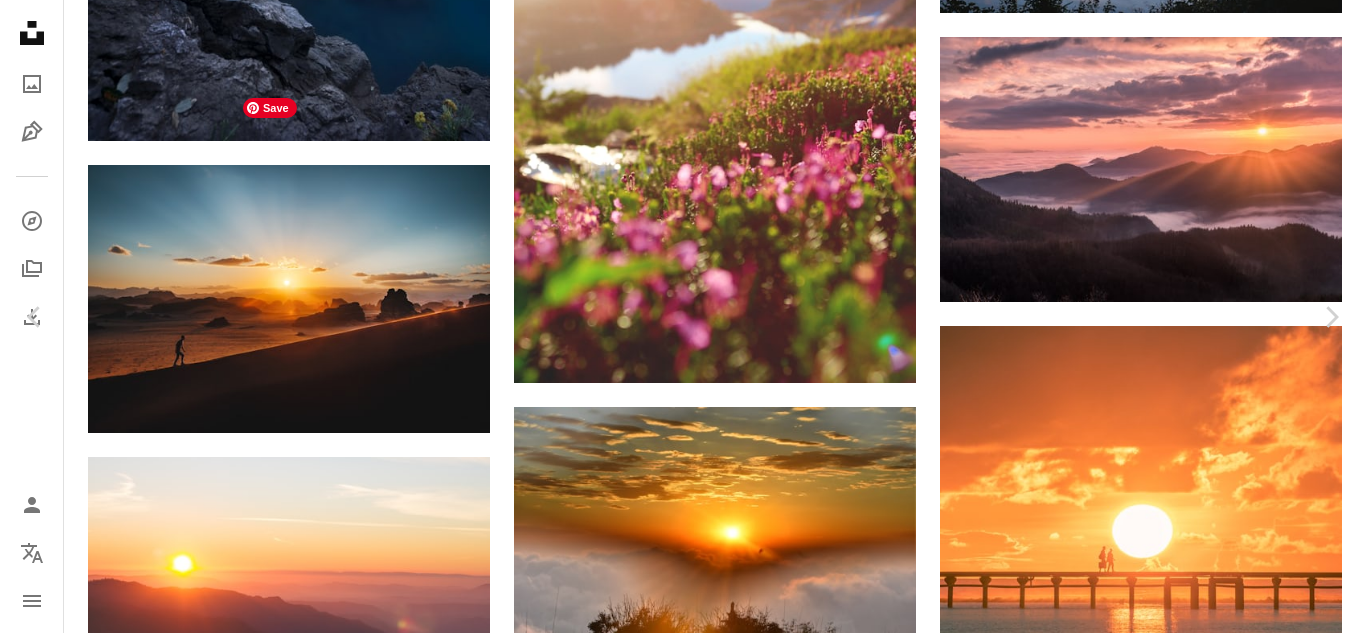 click on "Chevron down" 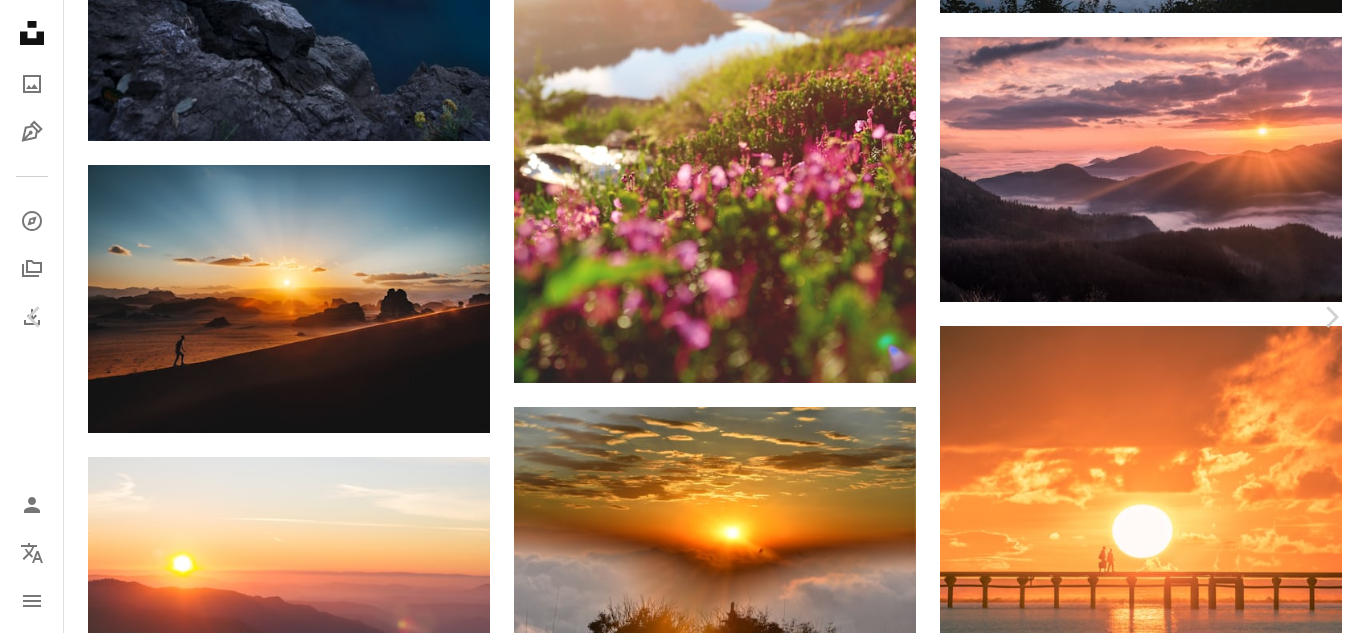 click on "( 2400 x 1600 )" at bounding box center (1142, 4963) 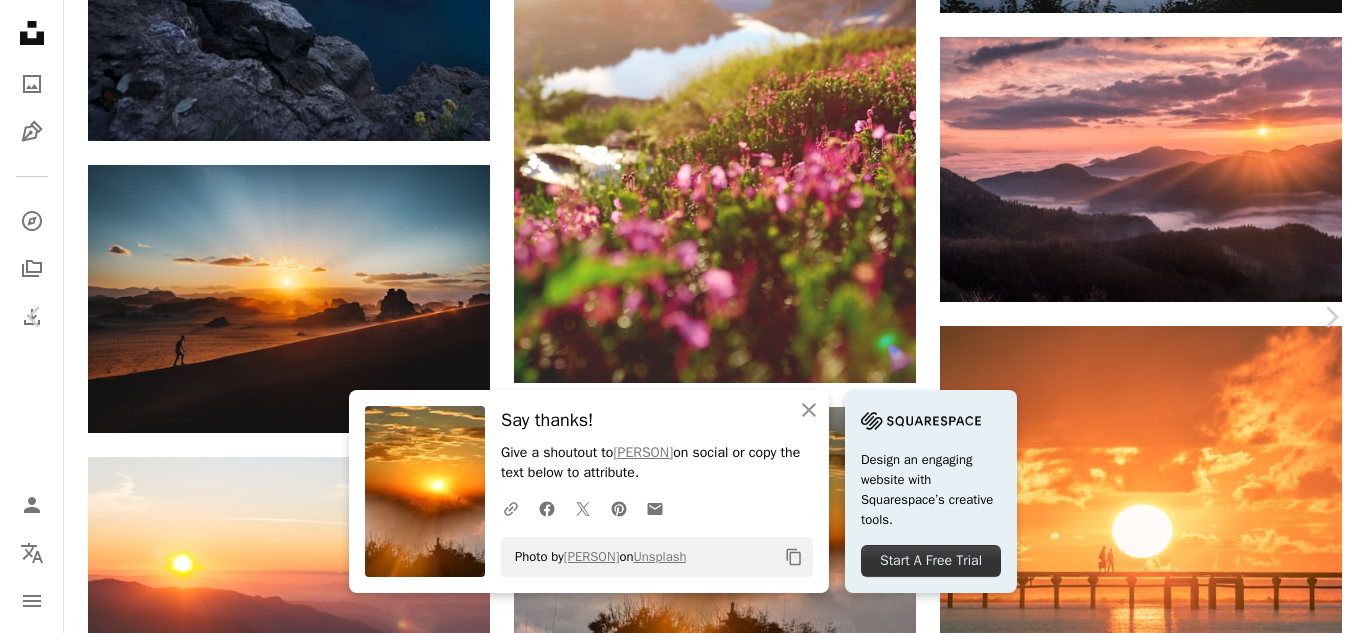 click on "An X shape Chevron left Chevron right An X shape Close Say thanks! Give a shoutout to [PERSON] on social or copy the text below to attribute. A URL sharing icon (chains) Facebook icon X (formerly Twitter) icon Pinterest icon An envelope Photo by [PERSON] on Unsplash
Copy content Design an engaging website with Squarespace’s creative tools. Start A Free Trial [PERSON] Available for hire A checkmark inside of a circle A heart A plus sign Edit image   Plus sign for Unsplash+ Download free Chevron down Zoom in Views 2,344,788 Downloads 30,317 A forward-right arrow Share Info icon Info More Actions A map marker [LOCATION], [CITY], [COUNTRY]  Calendar outlined Published on  March 16, 2019 Camera NIKON CORPORATION, NIKON D7200 Safety Free to use under the  Unsplash License sunrise human sunset light india scenery sunlight outdoors dawn dusk red sky flare [LOCATION] Backgrounds Browse premium related images on iStock  |  Save 20% with code UNSPLASH20 View more on iStock  ↗ Related images" at bounding box center [683, 5112] 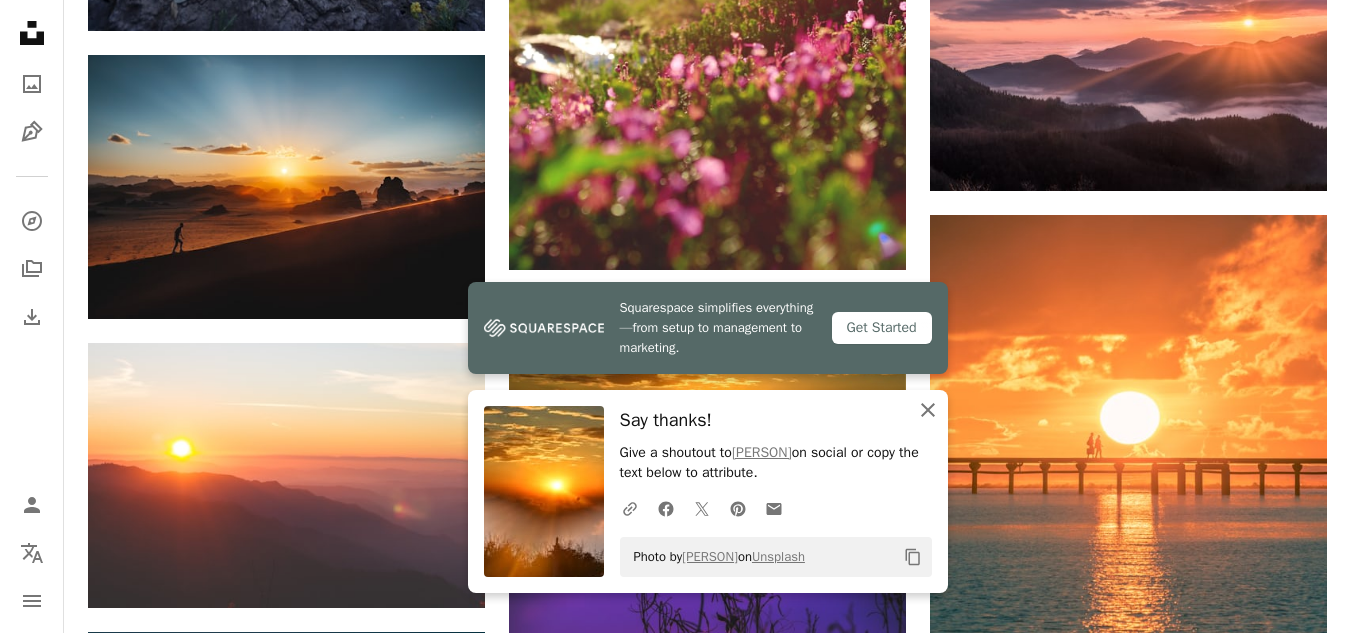 click on "An X shape" 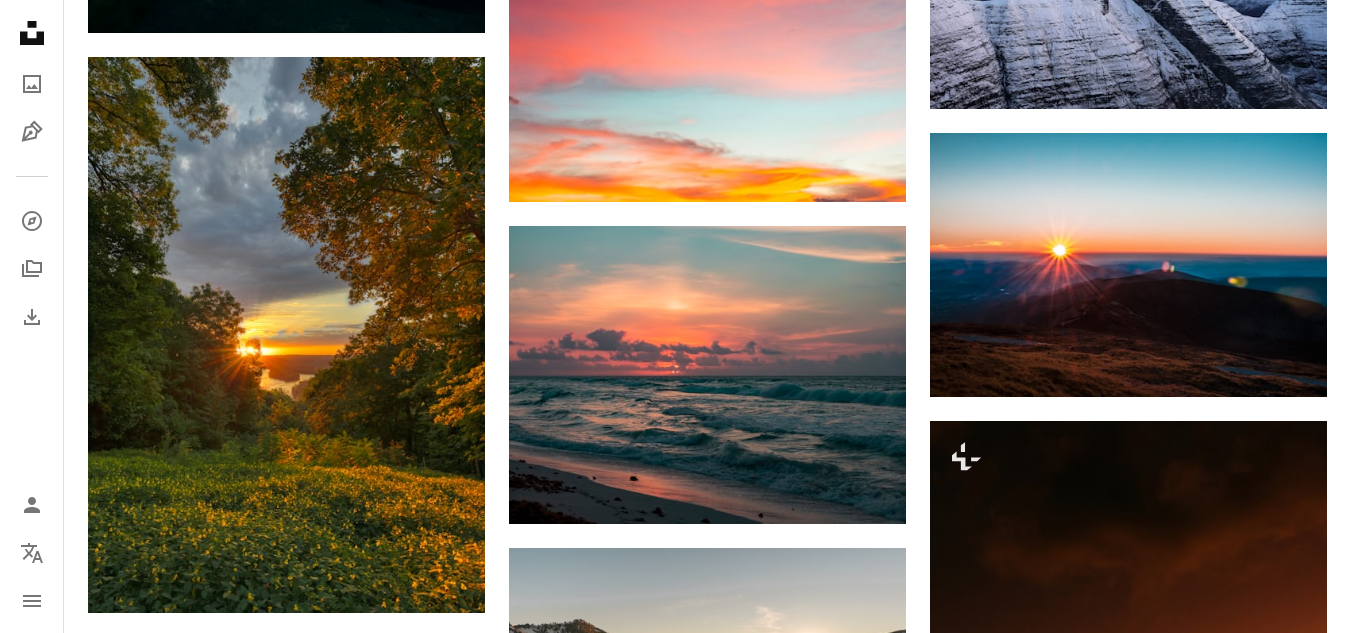 scroll, scrollTop: 12540, scrollLeft: 0, axis: vertical 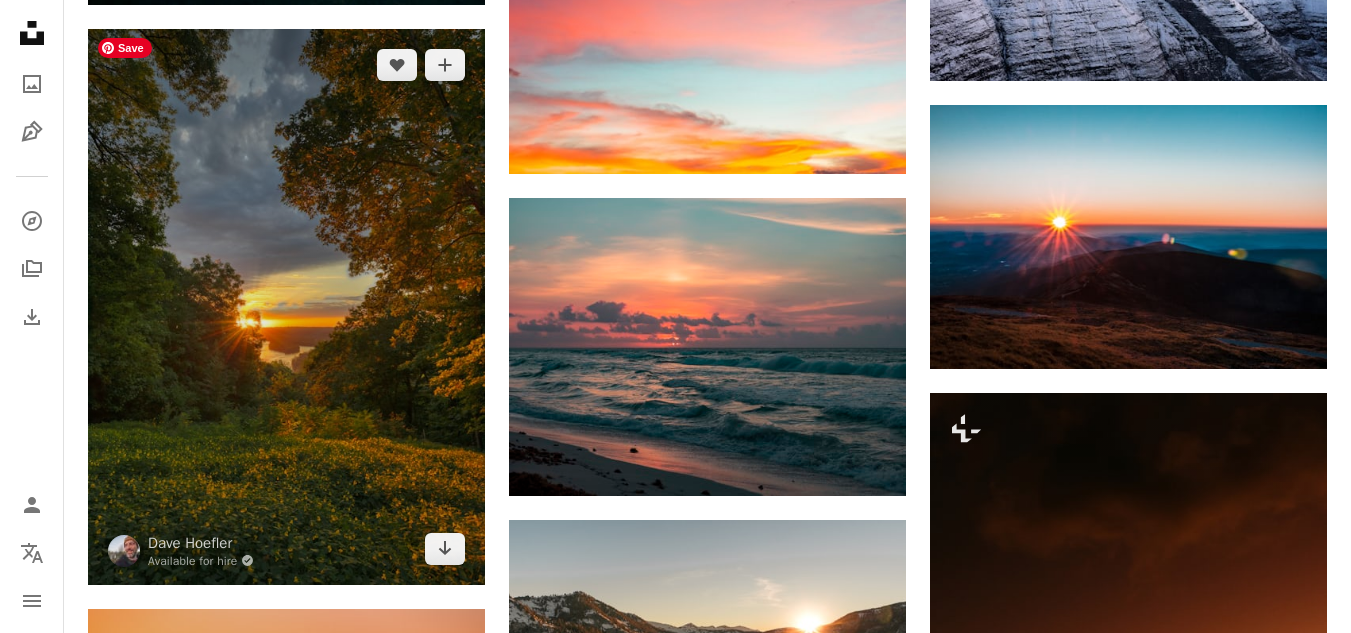 click at bounding box center (286, 307) 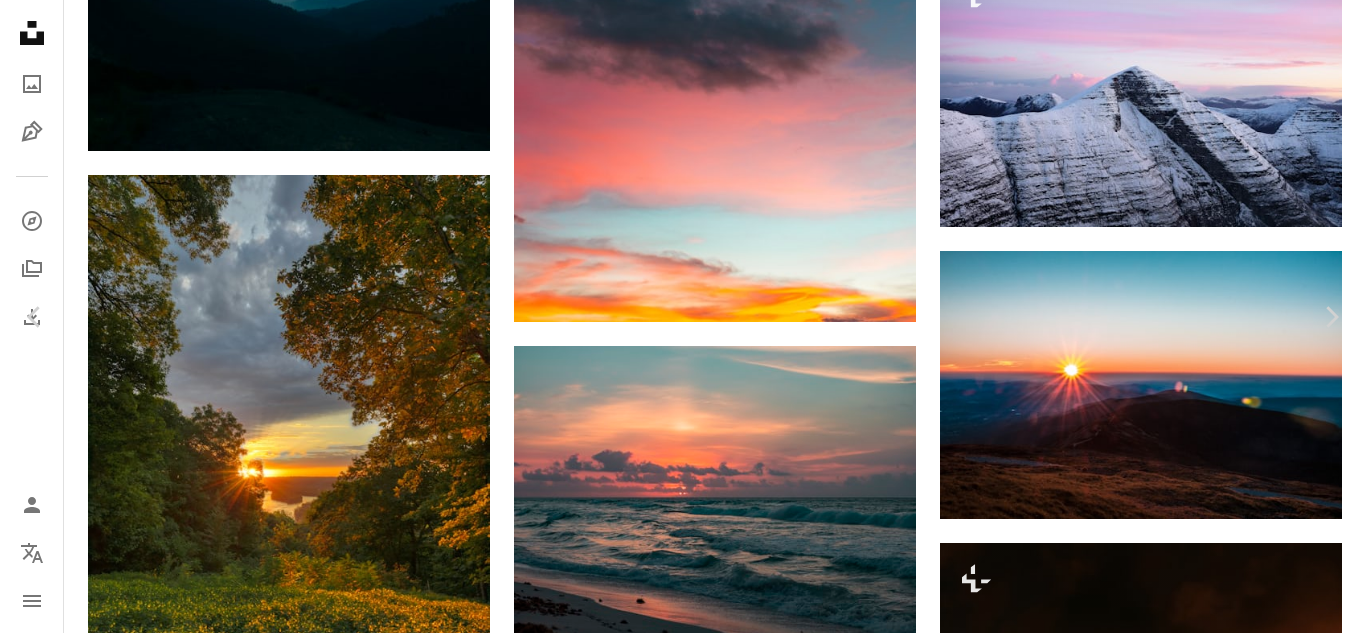 click on "Chevron down" at bounding box center [1240, 4868] 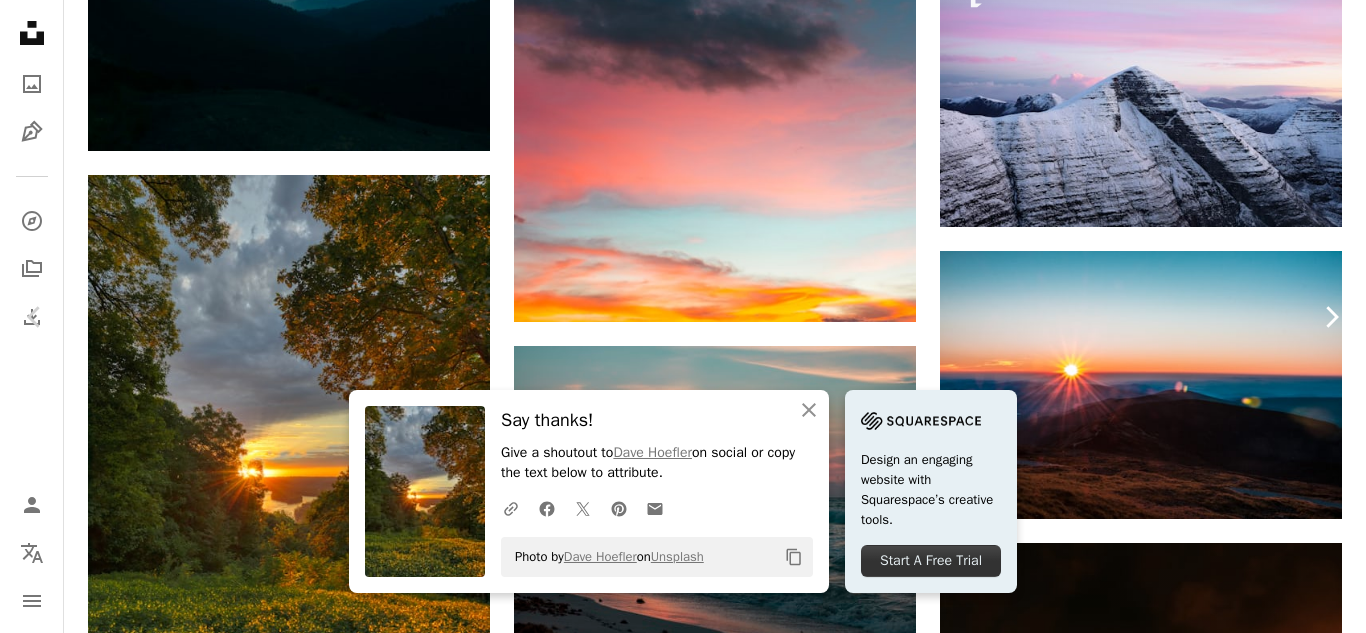 click on "Chevron right" at bounding box center (1331, 317) 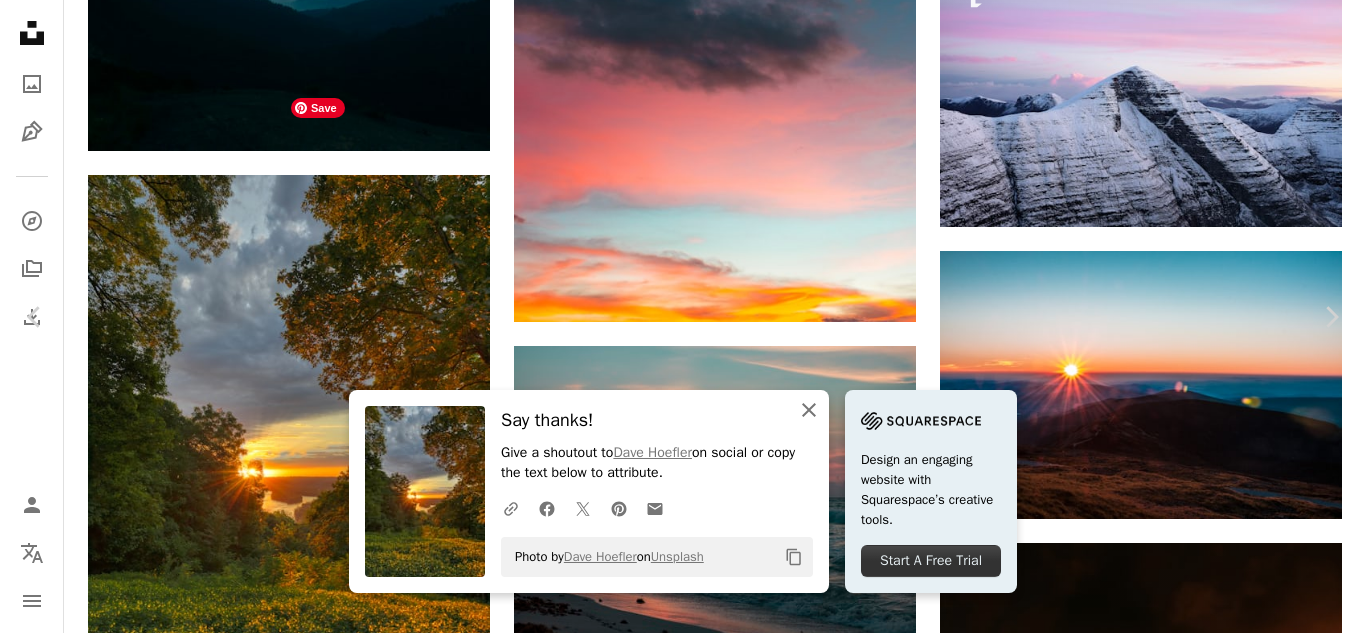 click on "An X shape" 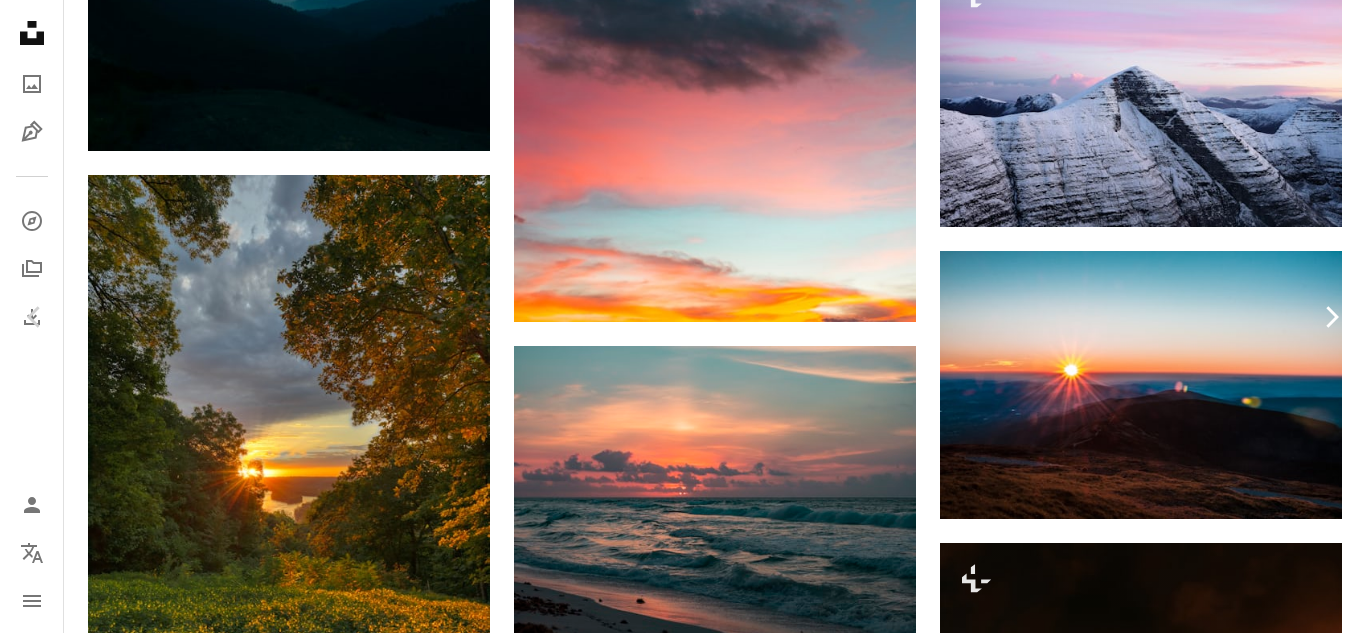 click on "Chevron right" 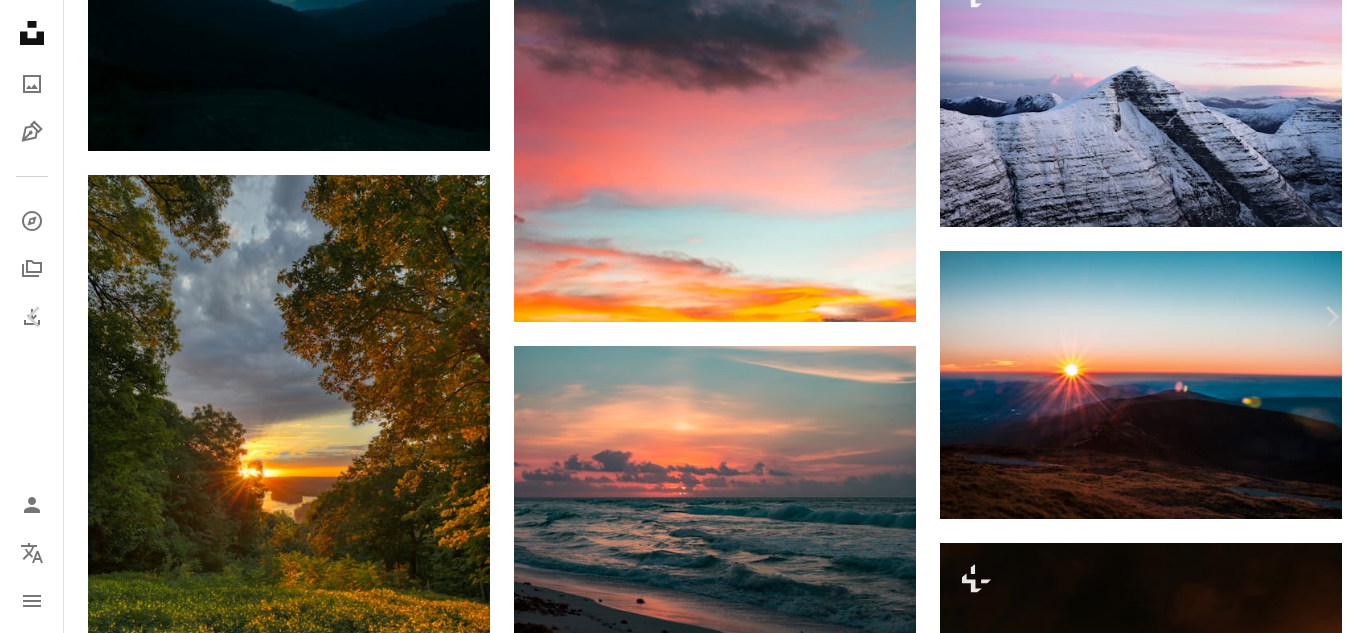 click on "An X shape Chevron left Chevron right [FIRST] [LAST] [USERNAME] A heart A plus sign Edit image   Plus sign for Unsplash+ Download free Chevron down Zoom in Views 15,681,851 Downloads 45,795 Featured in Photos A forward-right arrow Share Info icon Info More Actions Mountain lake at sunset Calendar outlined Published on  [MONTH] [DAY], [YEAR] Camera SONY, ILCE-6300 Safety Free to use under the  Unsplash License forest sunset mountains summer sunrise sun trees lake reflection outdoors rocks pine trees outside evergreen sun ray echo mountaint wallpaper land plant Free pictures Browse premium related images on iStock  |  Save 20% with code UNSPLASH20 View more on iStock  ↗ Related images A heart A plus sign [FIRST] [LAST] Arrow pointing down Plus sign for Unsplash+ A heart A plus sign [FIRST] [LAST] For  Unsplash+ A lock   Download A heart A plus sign [FIRST] [LAST] Arrow pointing down Plus sign for Unsplash+ A heart A plus sign [FIRST] [LAST] For  Unsplash+ A lock   Download A heart A plus sign [FIRST] [LAST]" at bounding box center (683, 5137) 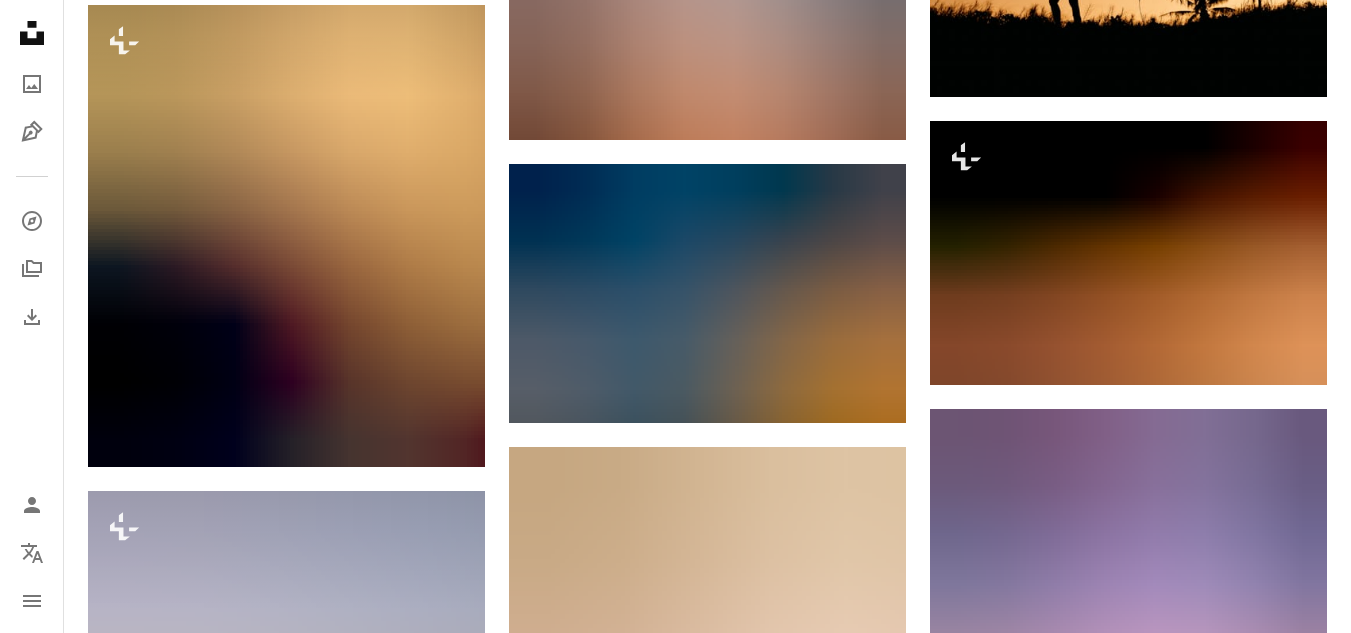 scroll, scrollTop: 13403, scrollLeft: 0, axis: vertical 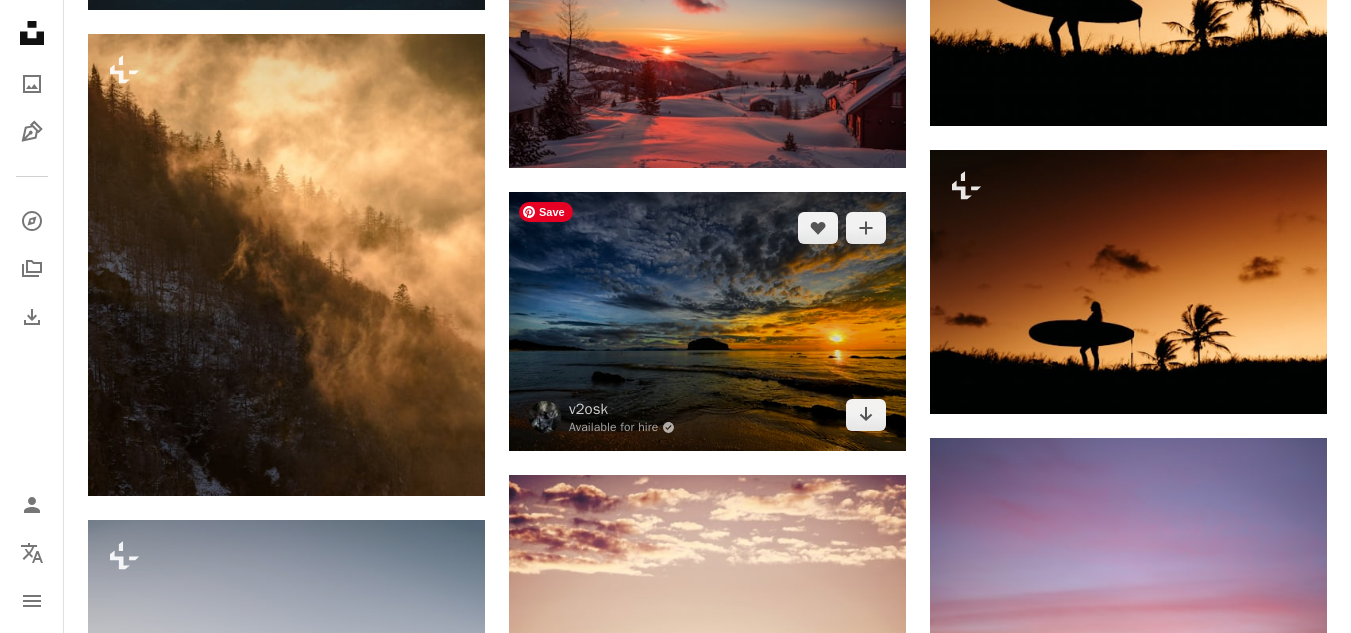 click at bounding box center [707, 321] 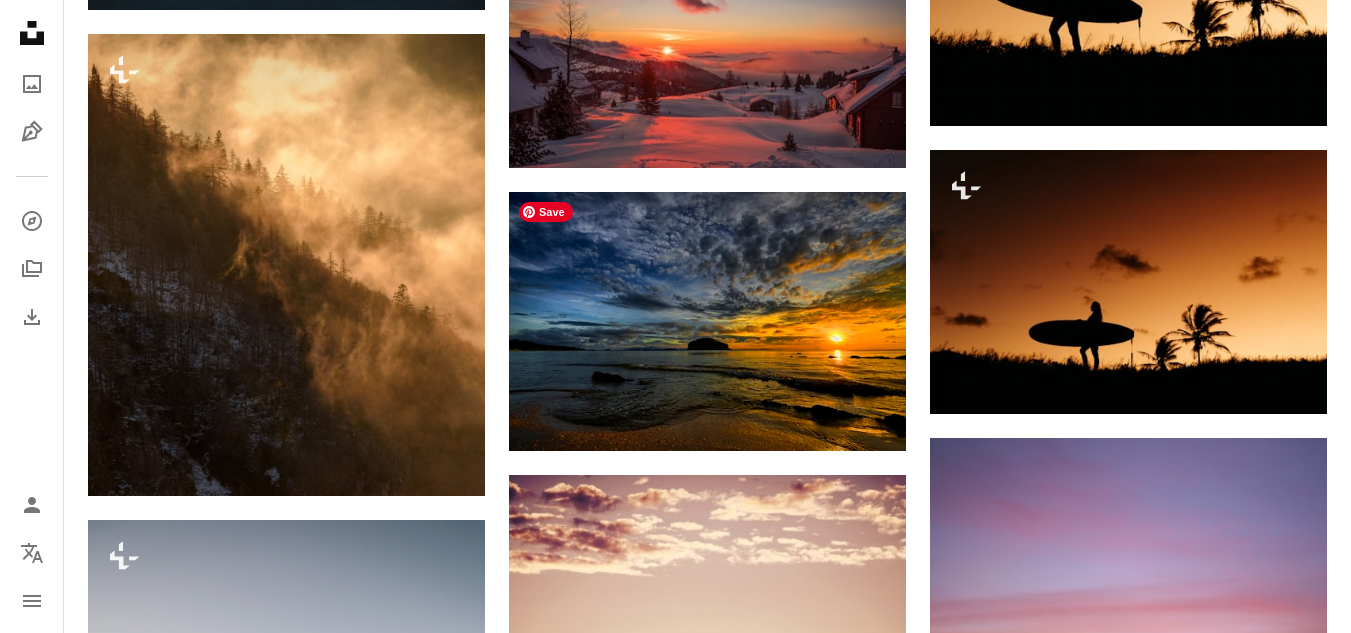 click on "Save" at bounding box center [546, 212] 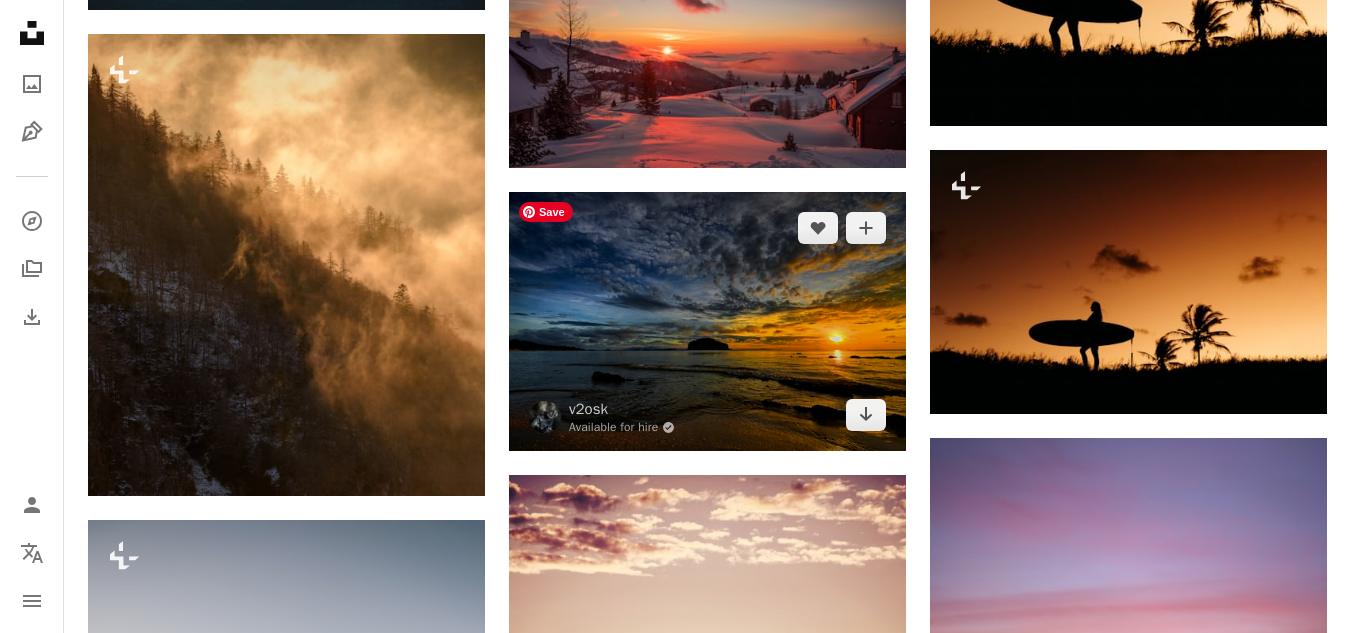 drag, startPoint x: 776, startPoint y: 310, endPoint x: 677, endPoint y: 331, distance: 101.20277 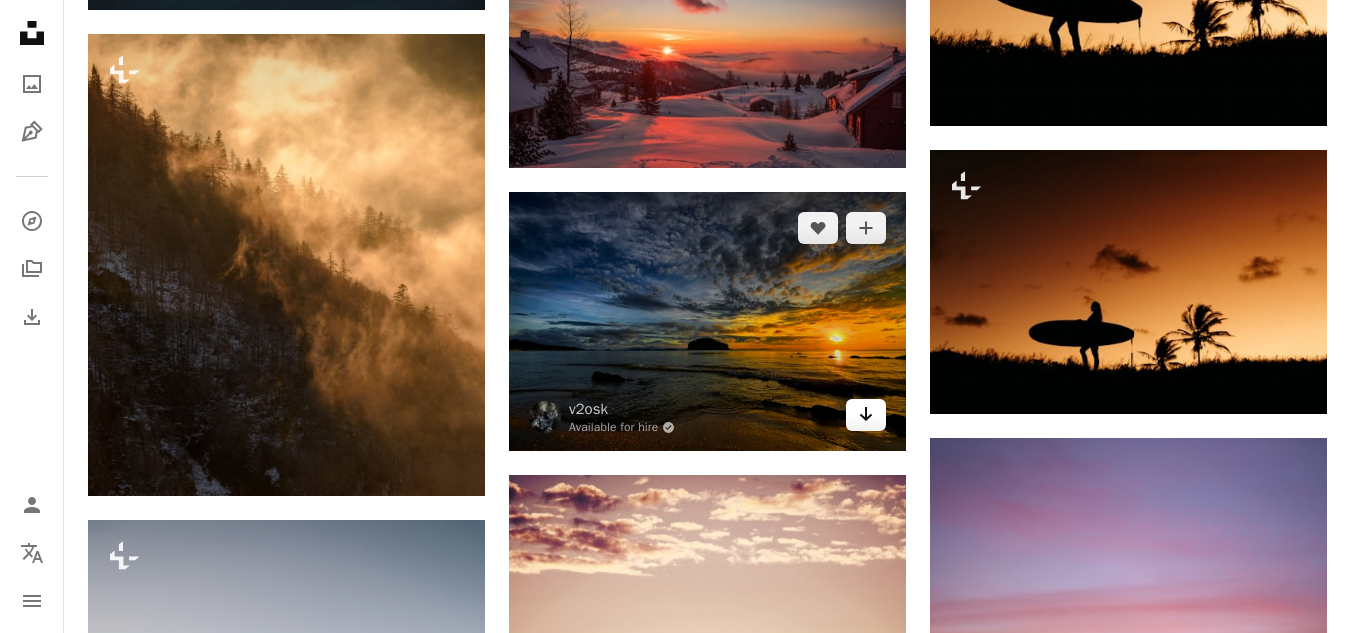 click on "Arrow pointing down" 